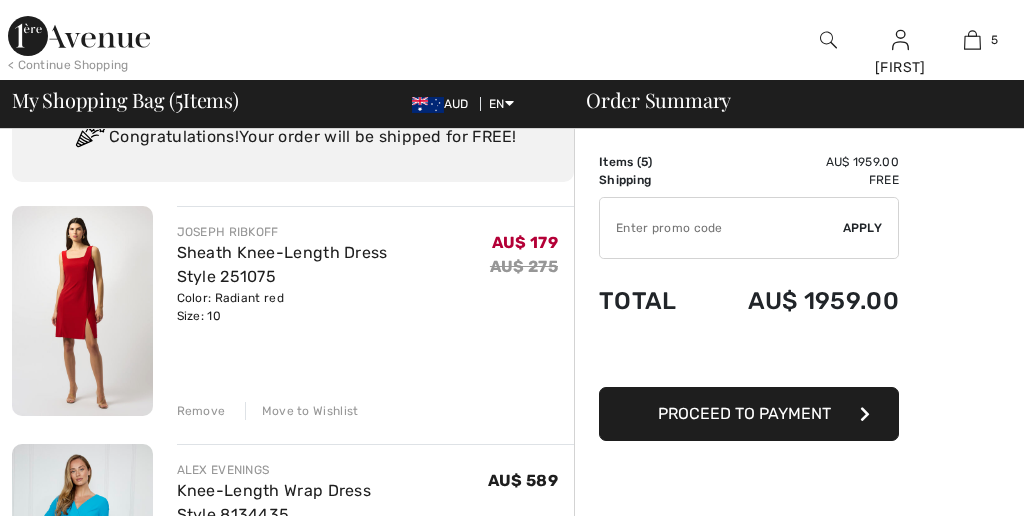 scroll, scrollTop: 100, scrollLeft: 0, axis: vertical 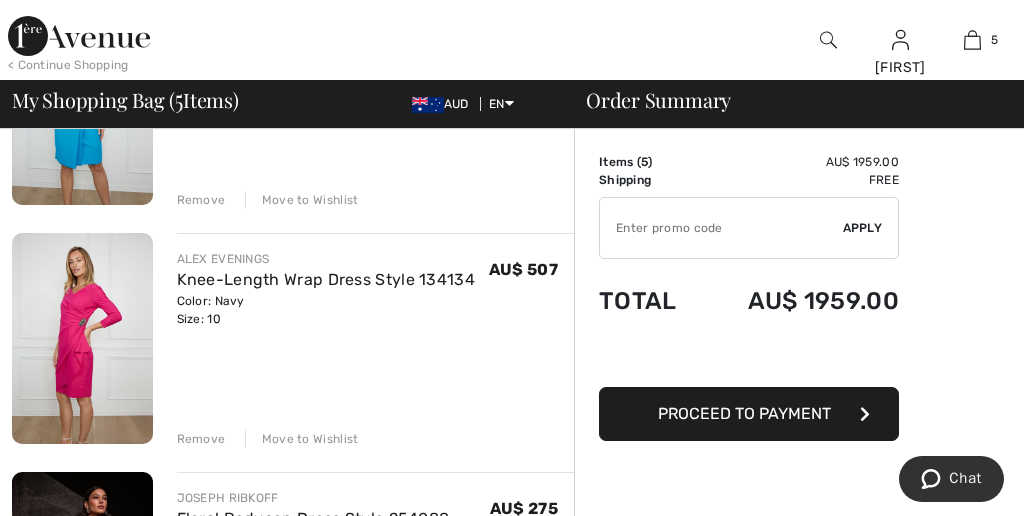 click at bounding box center (82, 338) 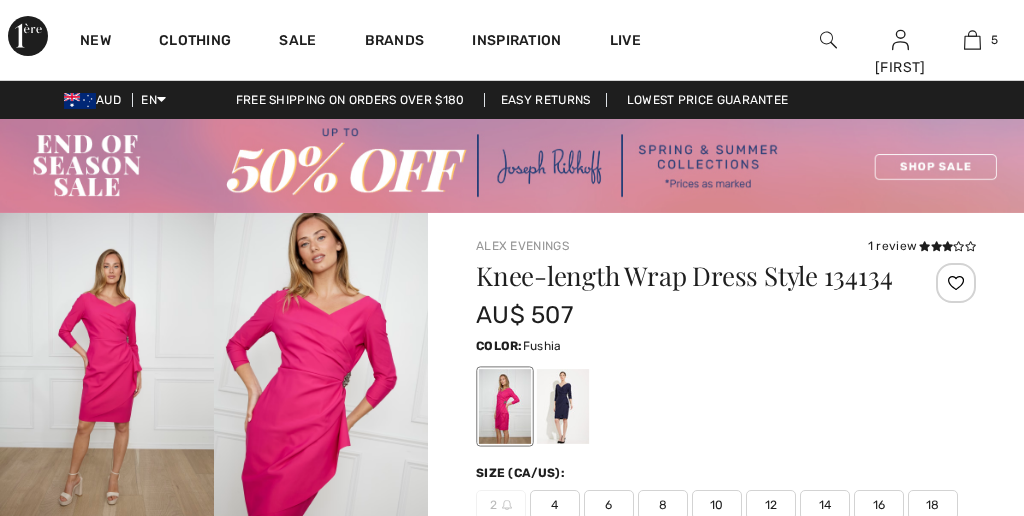 scroll, scrollTop: 0, scrollLeft: 0, axis: both 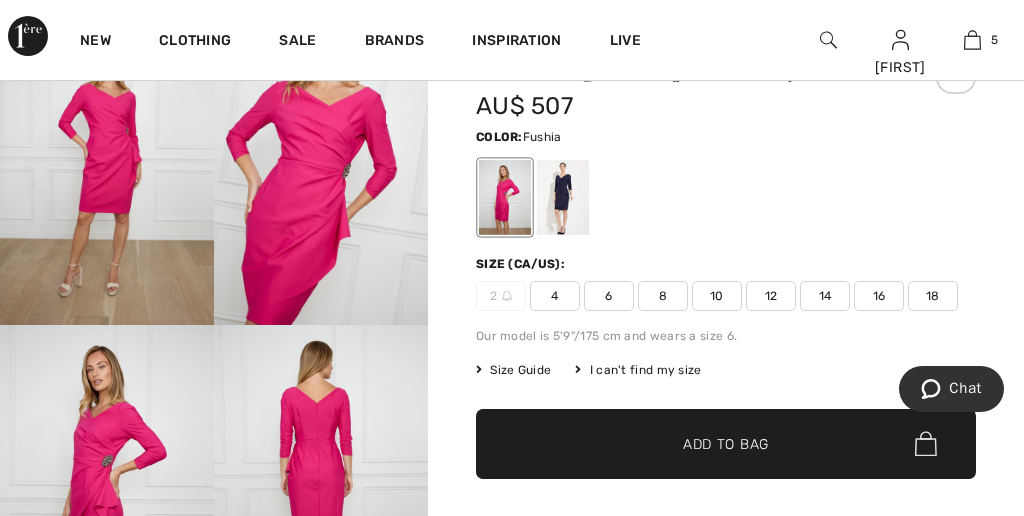 click at bounding box center [505, 197] 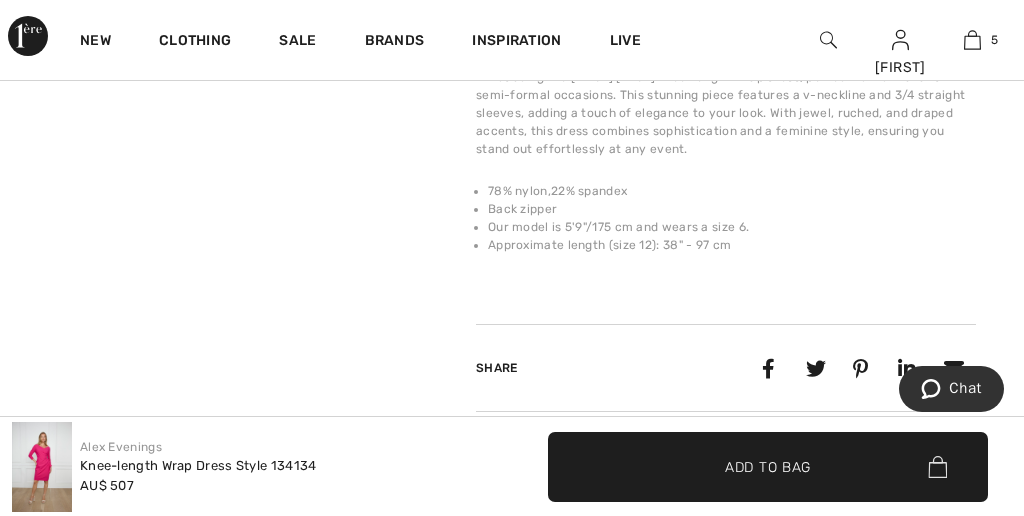 scroll, scrollTop: 860, scrollLeft: 0, axis: vertical 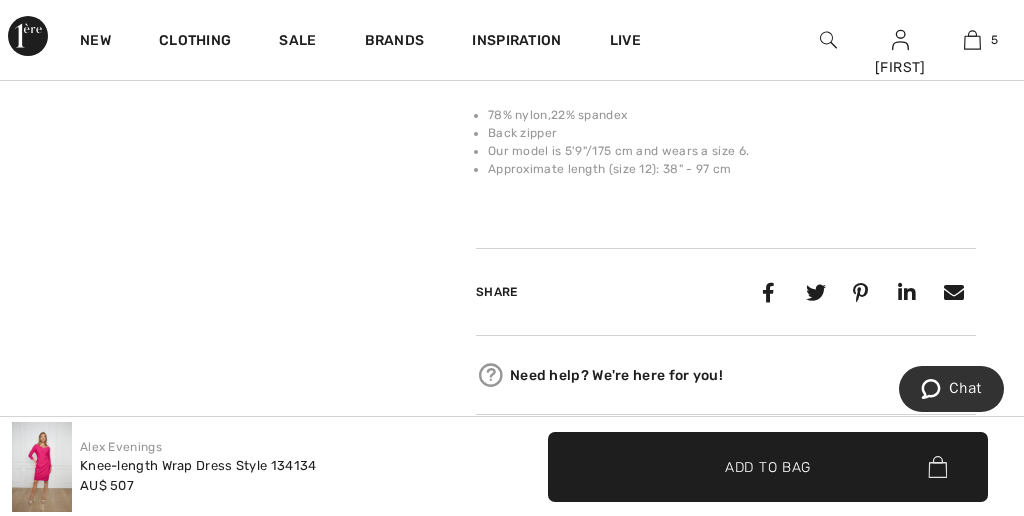 click on "Share" at bounding box center (497, 292) 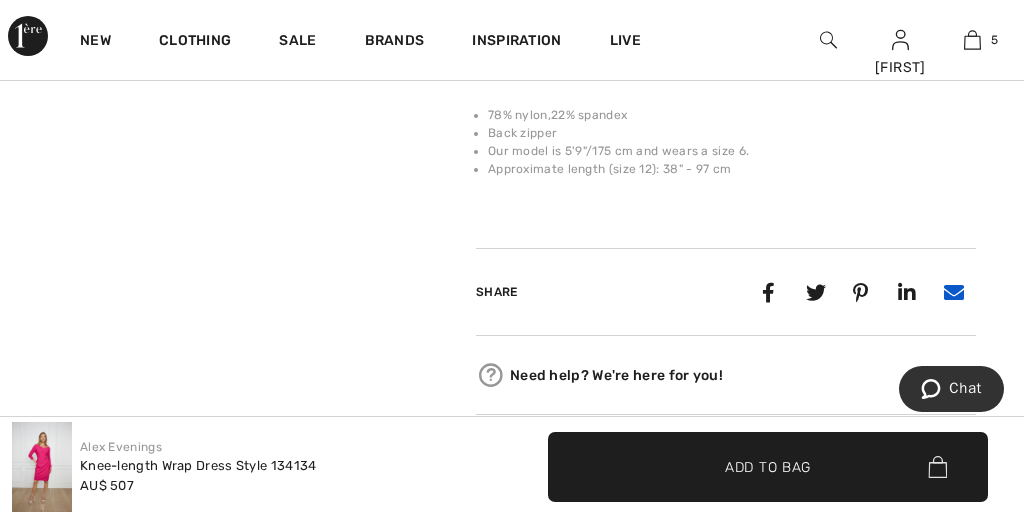 click at bounding box center (953, 292) 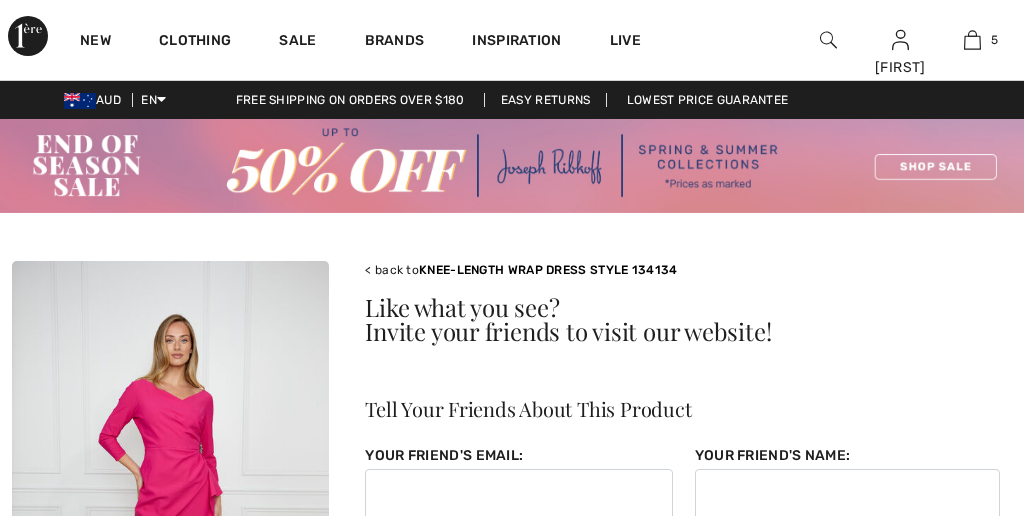 scroll, scrollTop: 0, scrollLeft: 0, axis: both 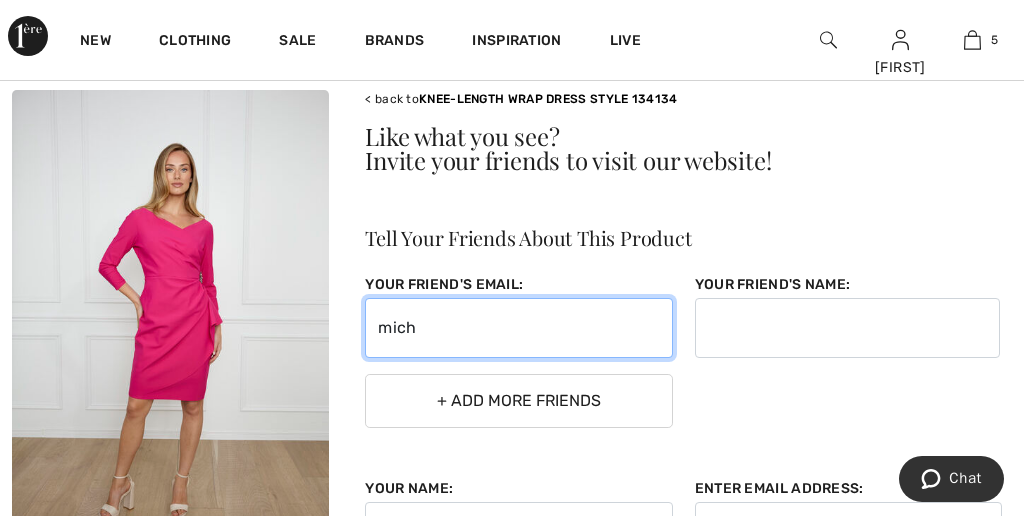 type on "miche" 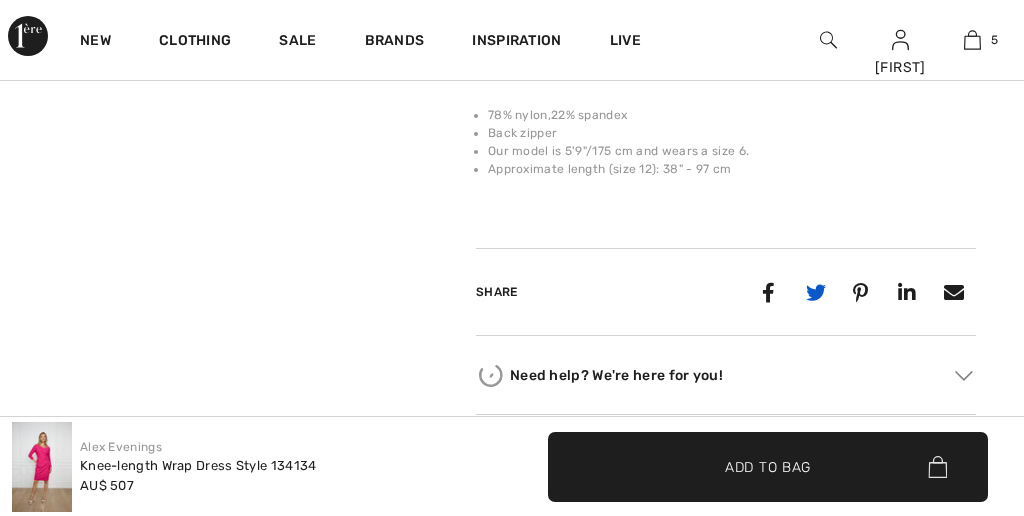scroll, scrollTop: 860, scrollLeft: 0, axis: vertical 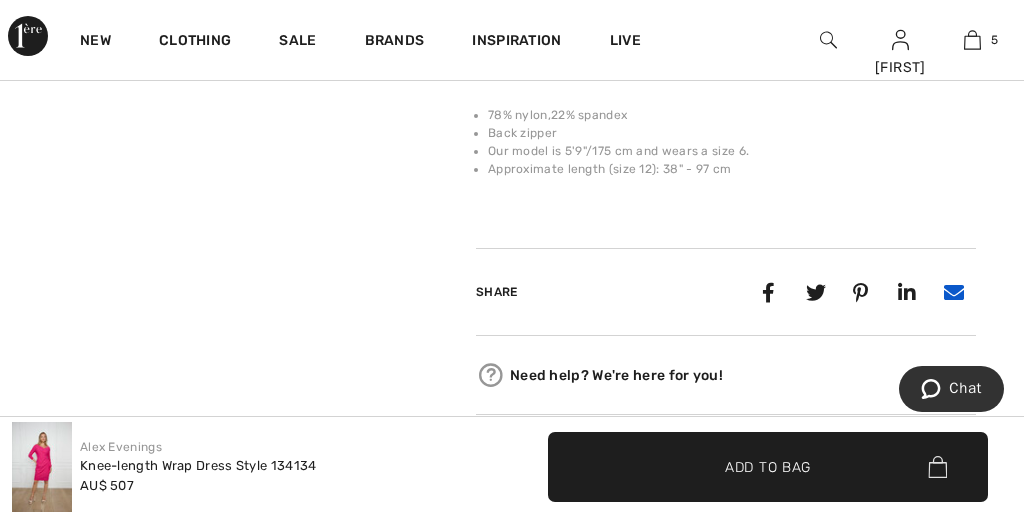 click at bounding box center (953, 292) 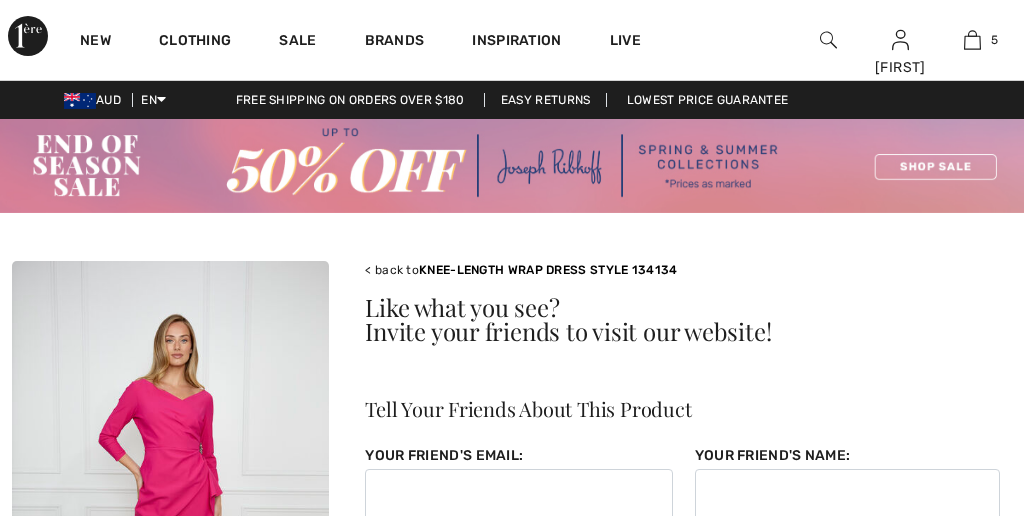 scroll, scrollTop: 0, scrollLeft: 0, axis: both 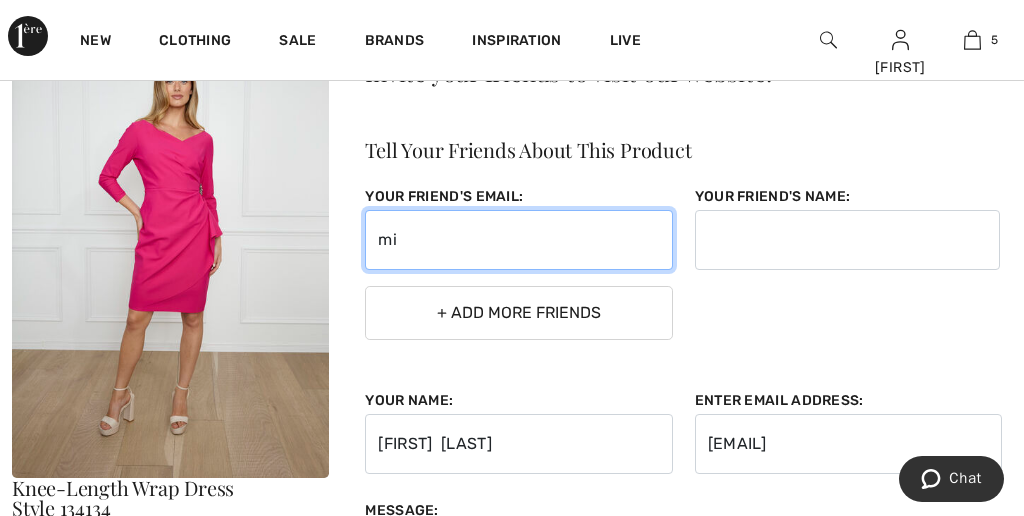 type on "m" 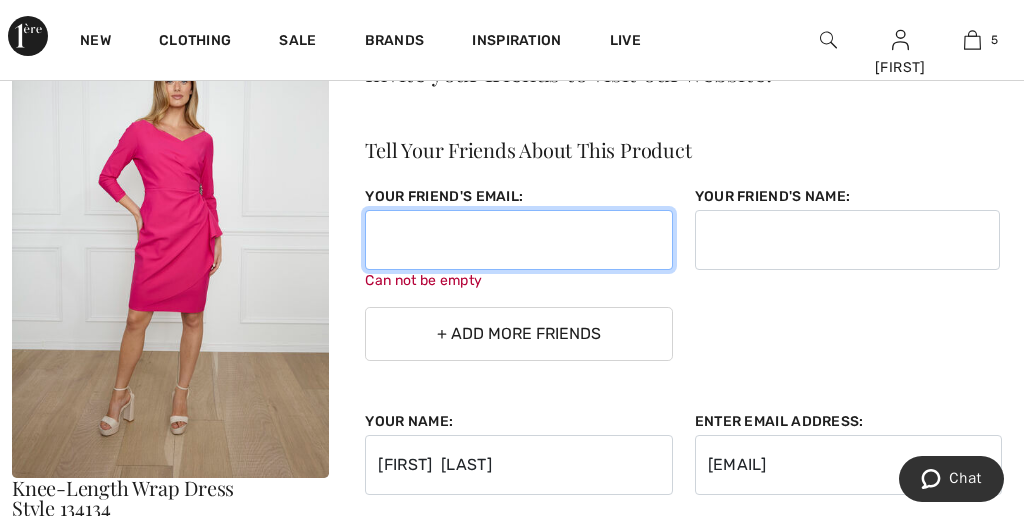 click at bounding box center [518, 240] 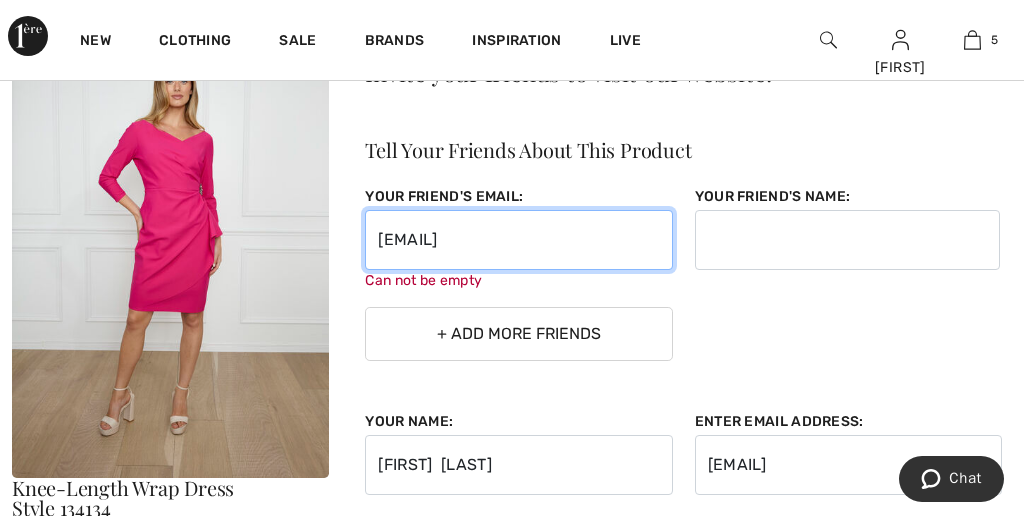 type on "mkaldor50@gmail.com" 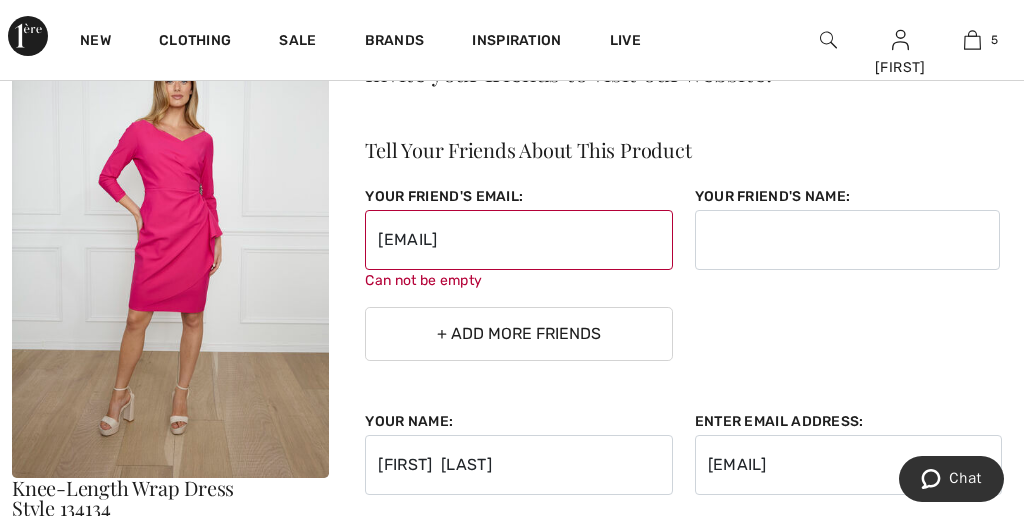 click on "< back to					 KNEE-LENGTH WRAP DRESS STYLE 134134
Like what you see?  Invite your friends to visit our website!
Tell Your Friends About This Product
Your friend's email:
mkaldor50@gmail.com Can not be empty
Your friend's name:
Your friend's email:
Your friend's name:
Your friend's email:
Your friend's name:
+ Add more friends
Your Name:
Vicki  Aisen
Enter email address:
vickiaisen@ozemail.com.au
Message:
Send" at bounding box center (682, 419) 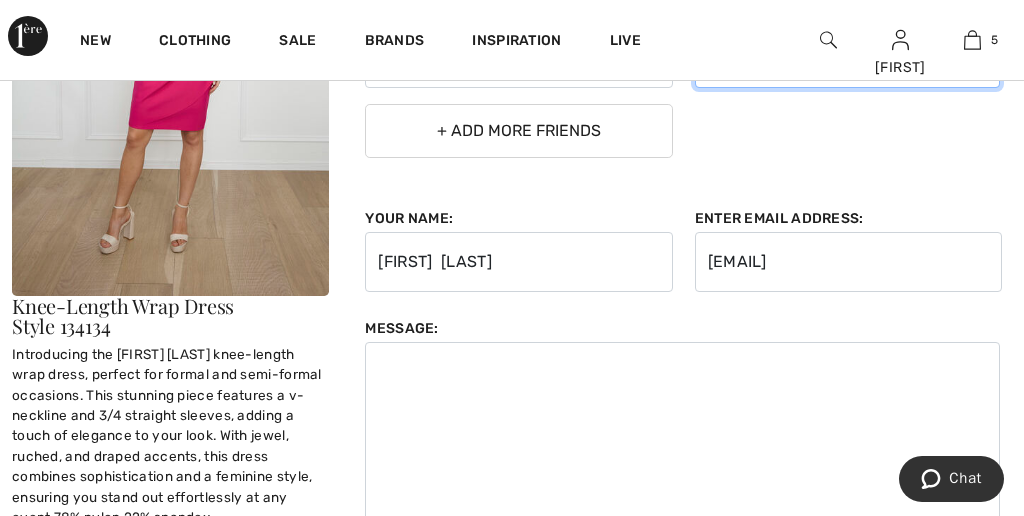 scroll, scrollTop: 445, scrollLeft: 0, axis: vertical 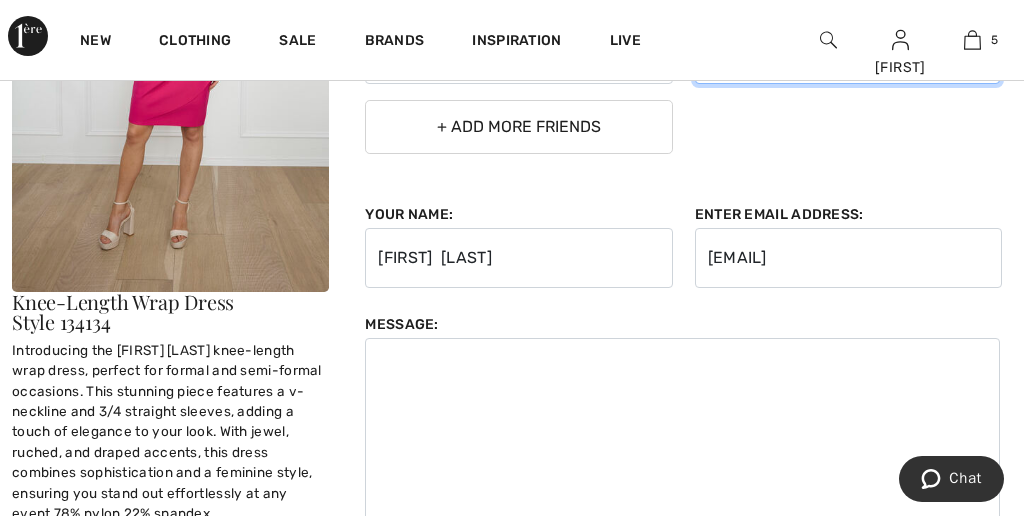 type on "[FIRST]" 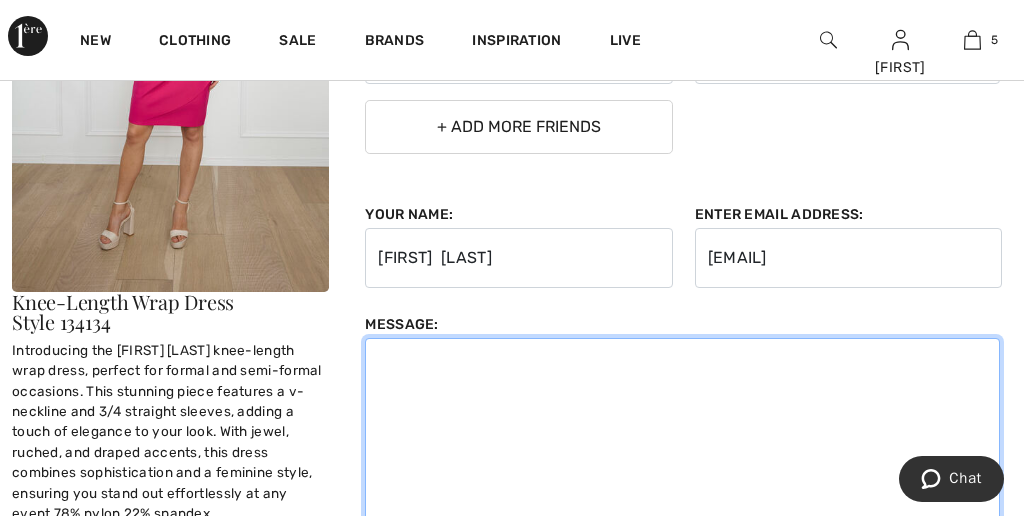 click at bounding box center (682, 441) 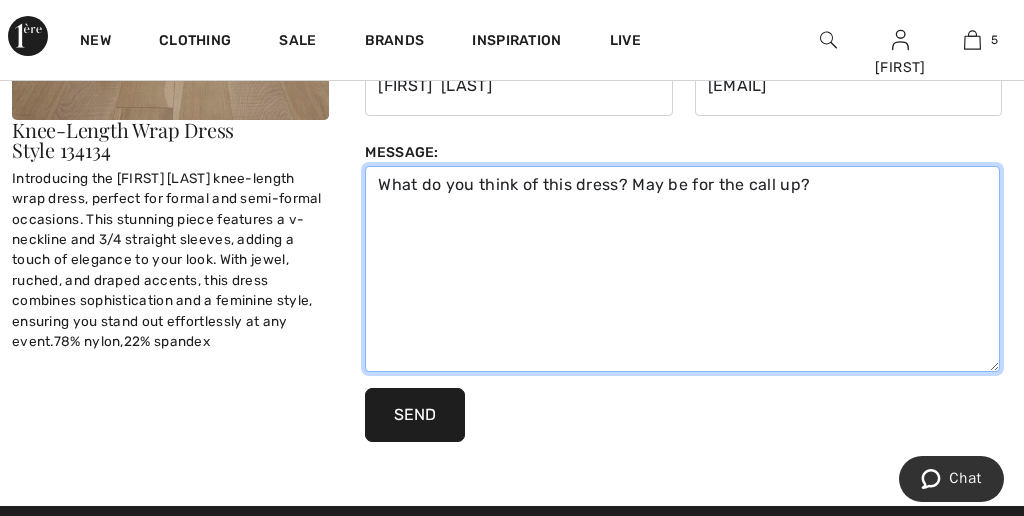 scroll, scrollTop: 792, scrollLeft: 0, axis: vertical 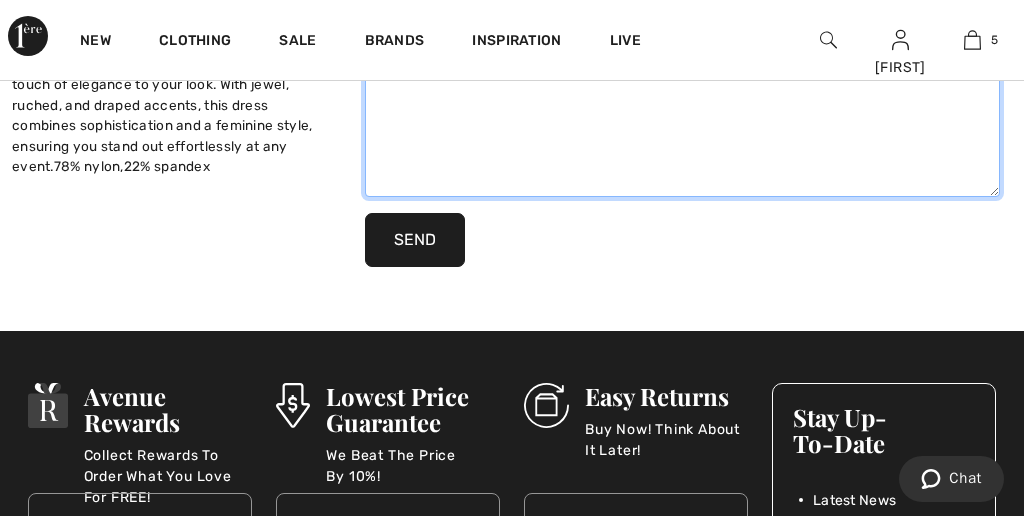 type on "What do you think of this dress? May be for the call up?" 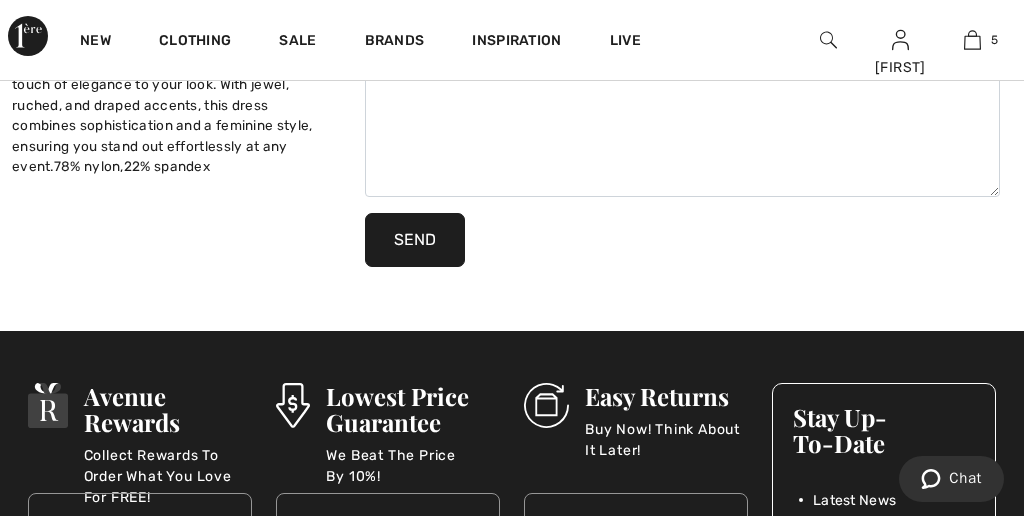 click on "Send" at bounding box center [415, 240] 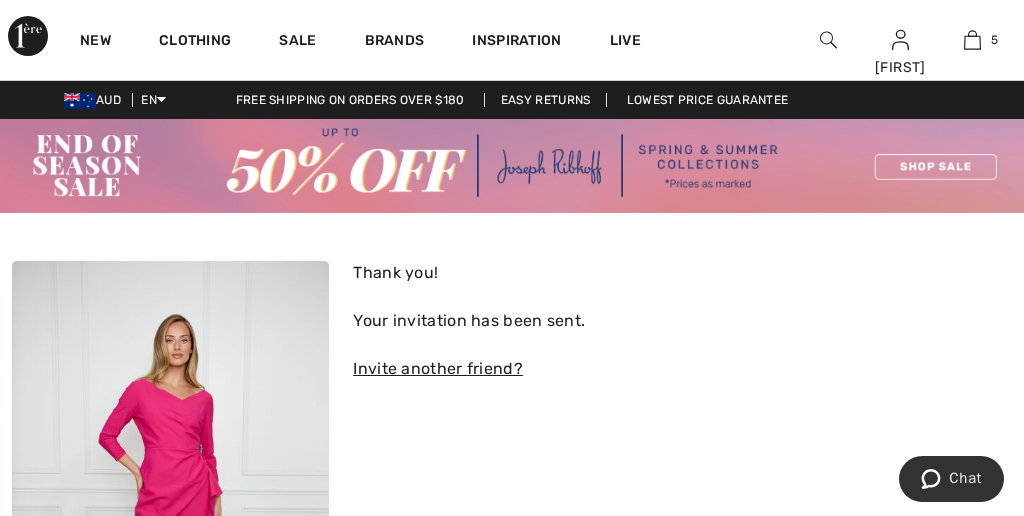 scroll, scrollTop: 0, scrollLeft: 0, axis: both 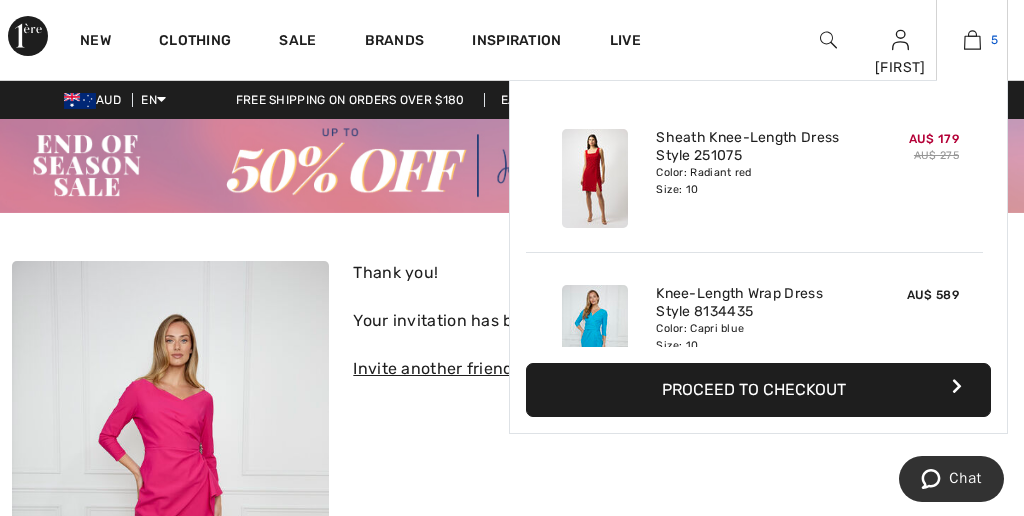click on "5" at bounding box center [972, 40] 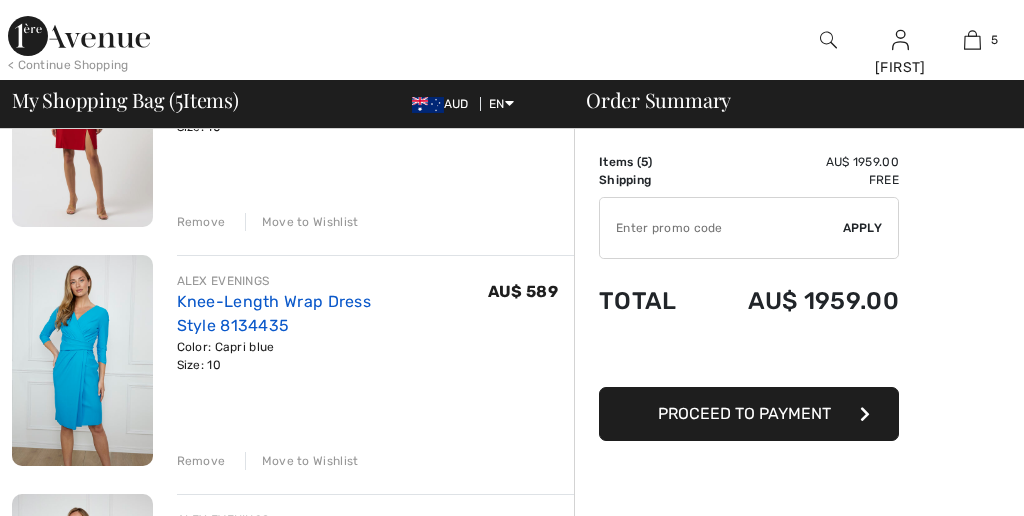 scroll, scrollTop: 0, scrollLeft: 0, axis: both 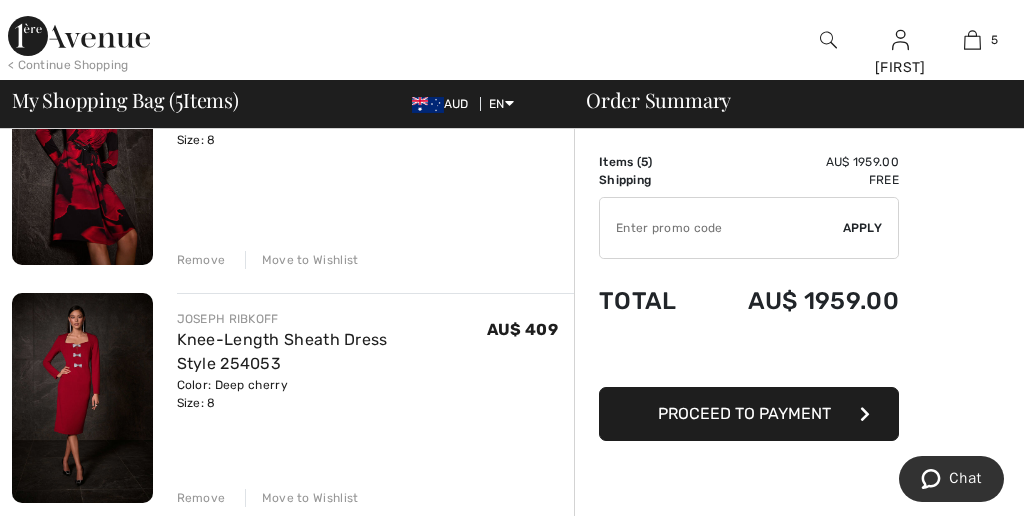 click at bounding box center [82, 398] 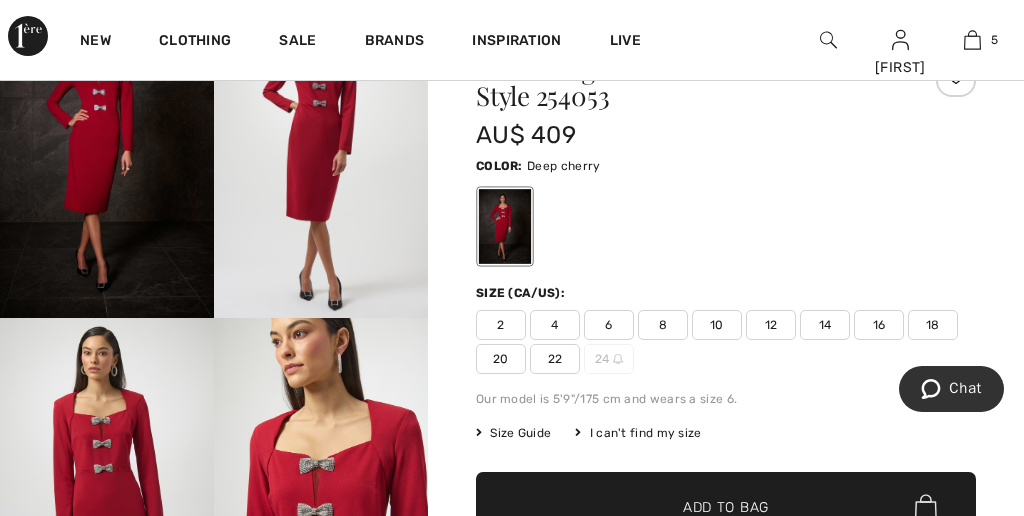 scroll, scrollTop: 216, scrollLeft: 0, axis: vertical 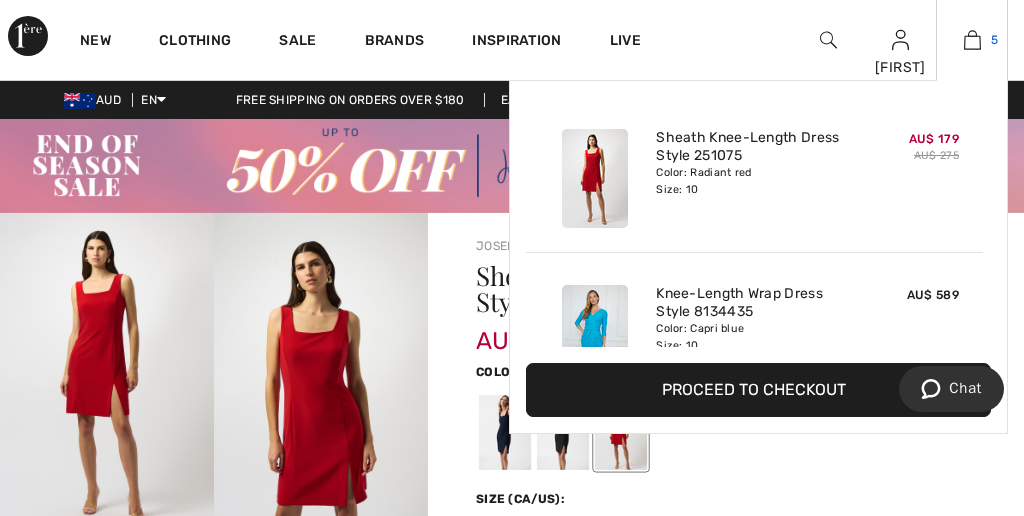 click at bounding box center [972, 40] 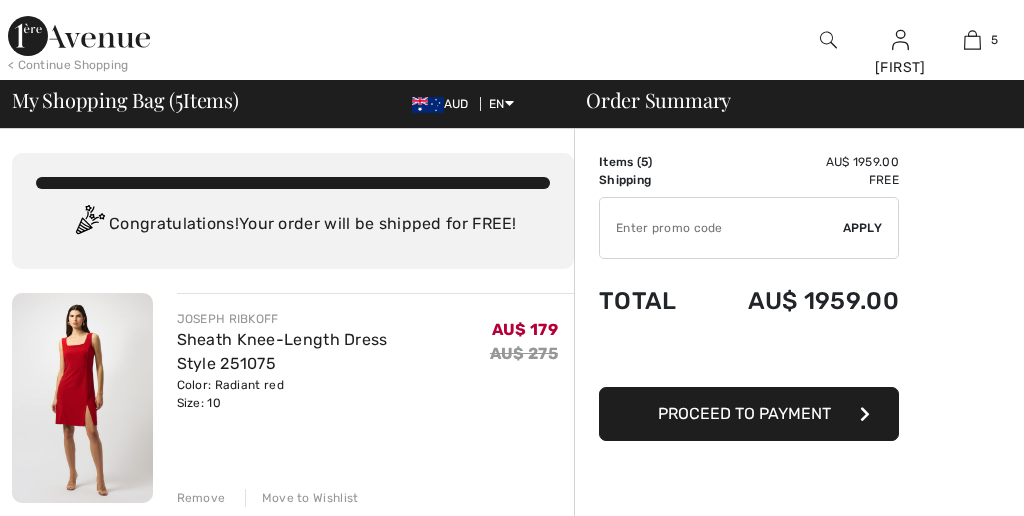 scroll, scrollTop: 197, scrollLeft: 0, axis: vertical 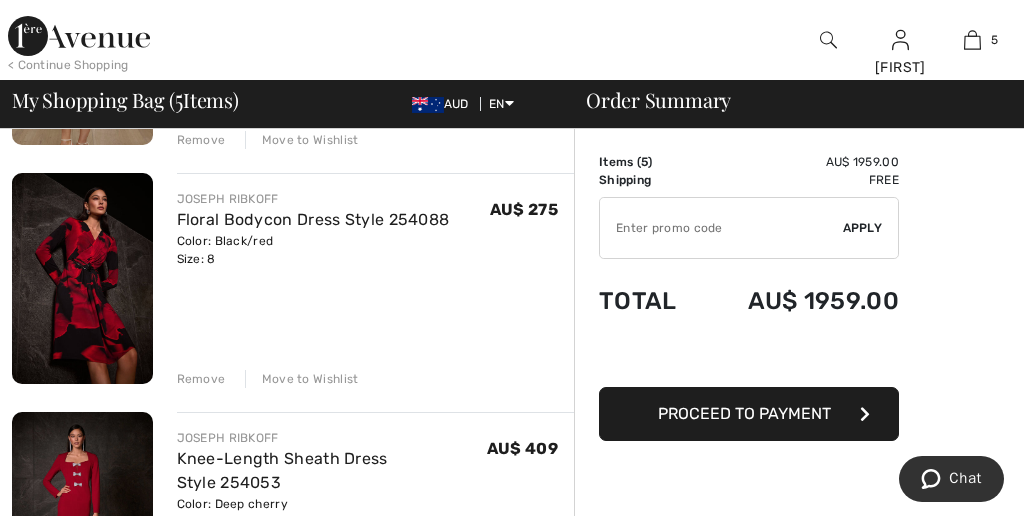 click at bounding box center [82, 278] 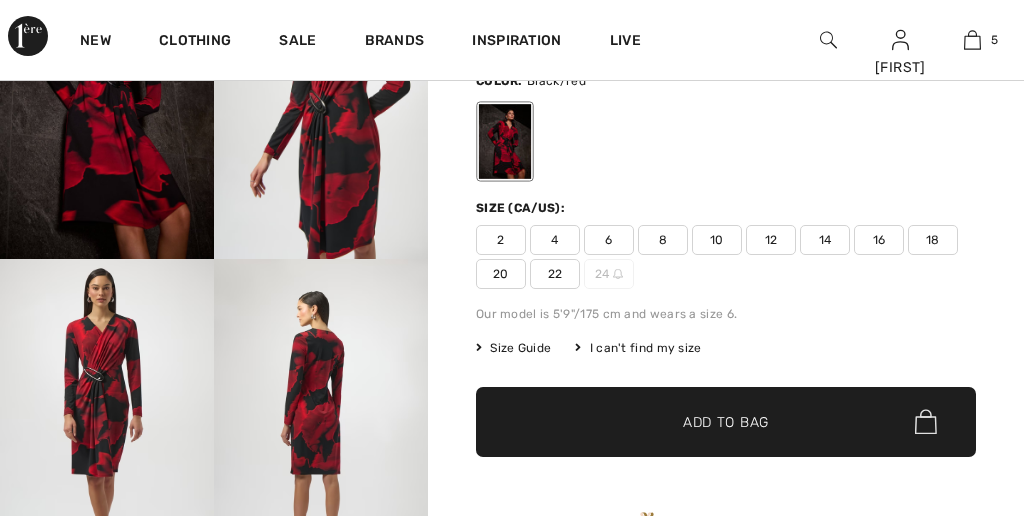 scroll, scrollTop: 0, scrollLeft: 0, axis: both 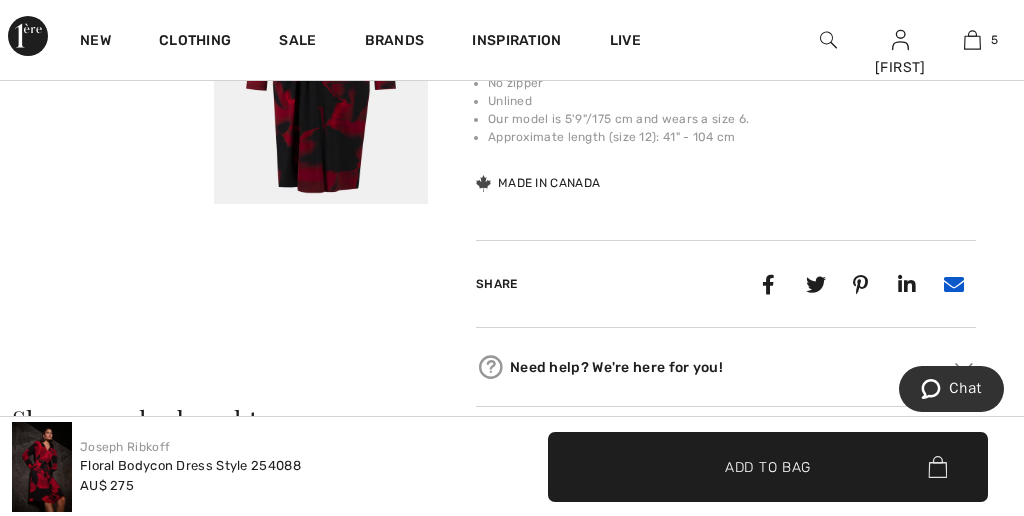 click at bounding box center [953, 284] 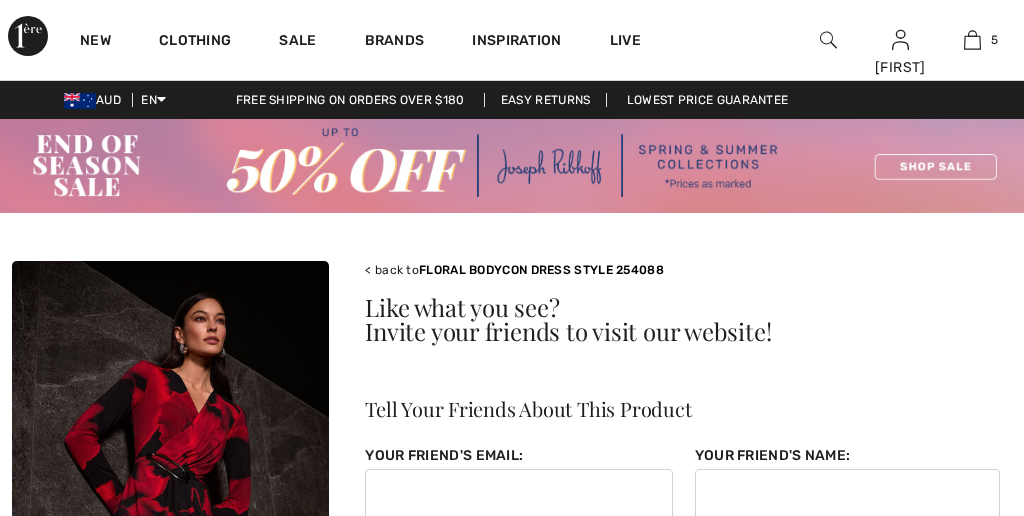 checkbox on "true" 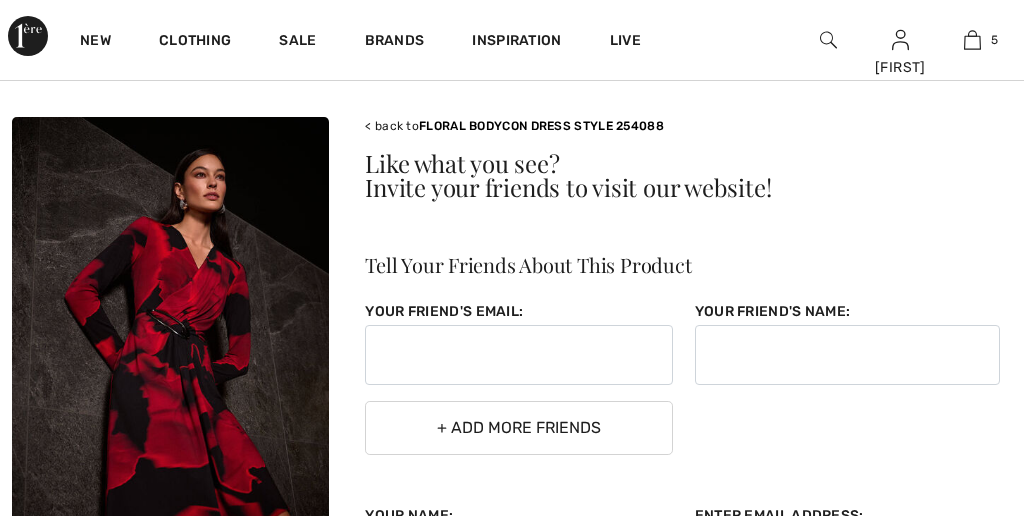 scroll, scrollTop: 145, scrollLeft: 0, axis: vertical 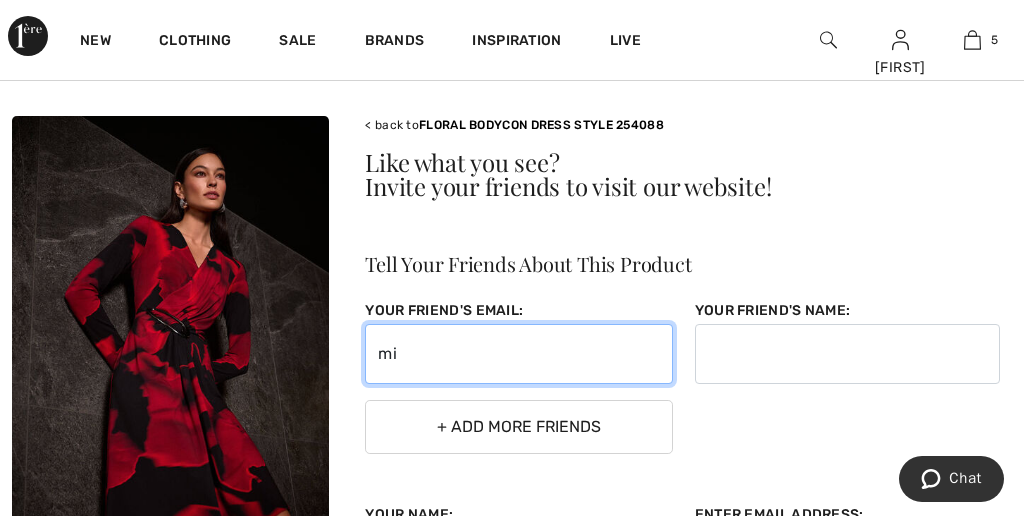 type on "m" 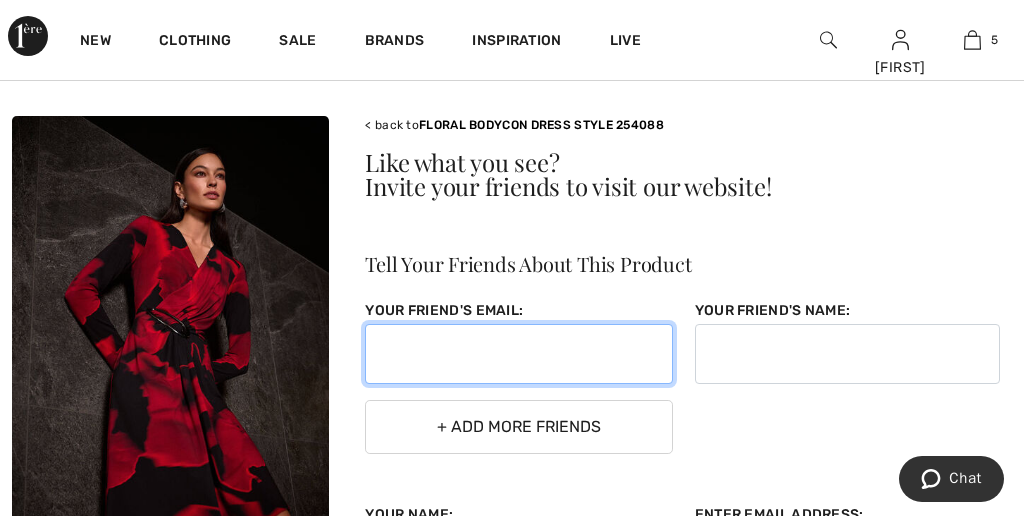 paste on "[EMAIL]" 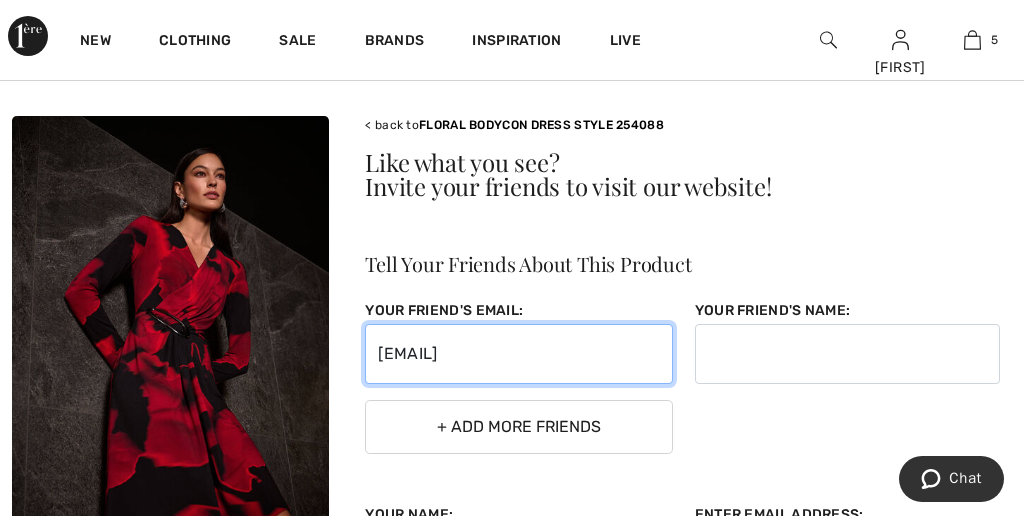 type on "[EMAIL]" 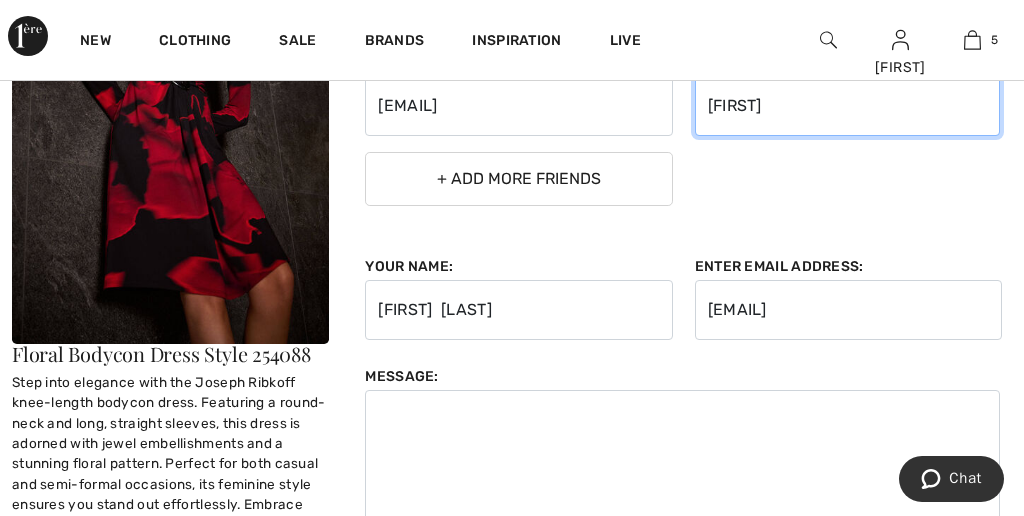 scroll, scrollTop: 423, scrollLeft: 0, axis: vertical 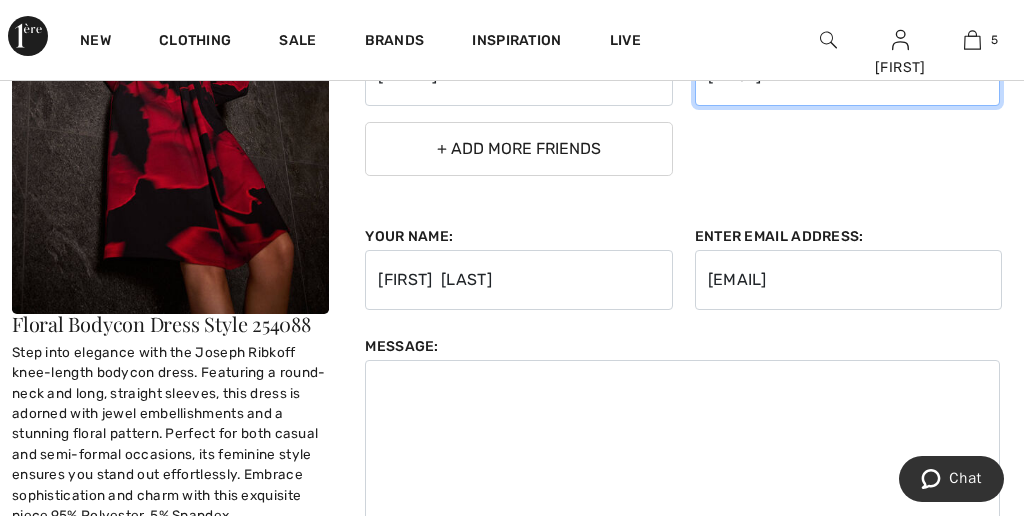 type on "[FIRST]" 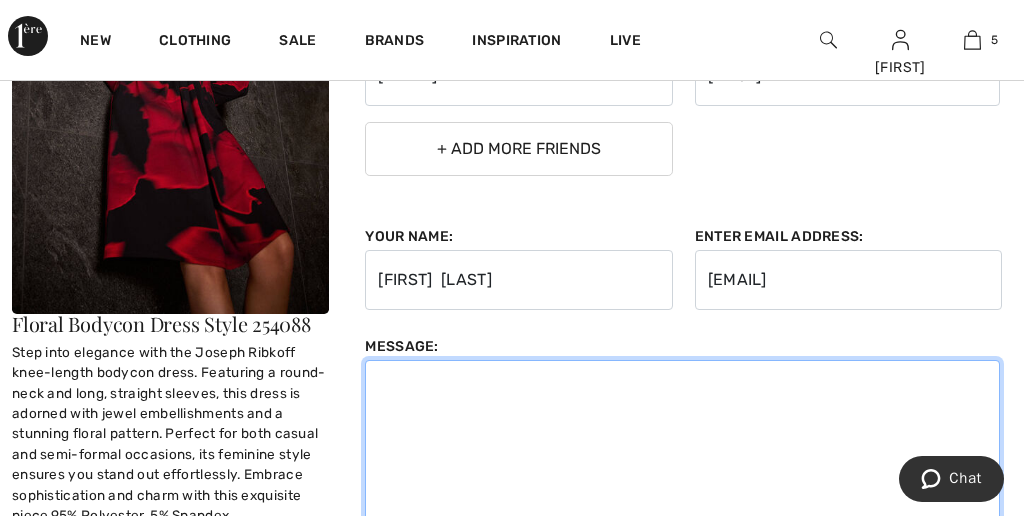 click at bounding box center [682, 463] 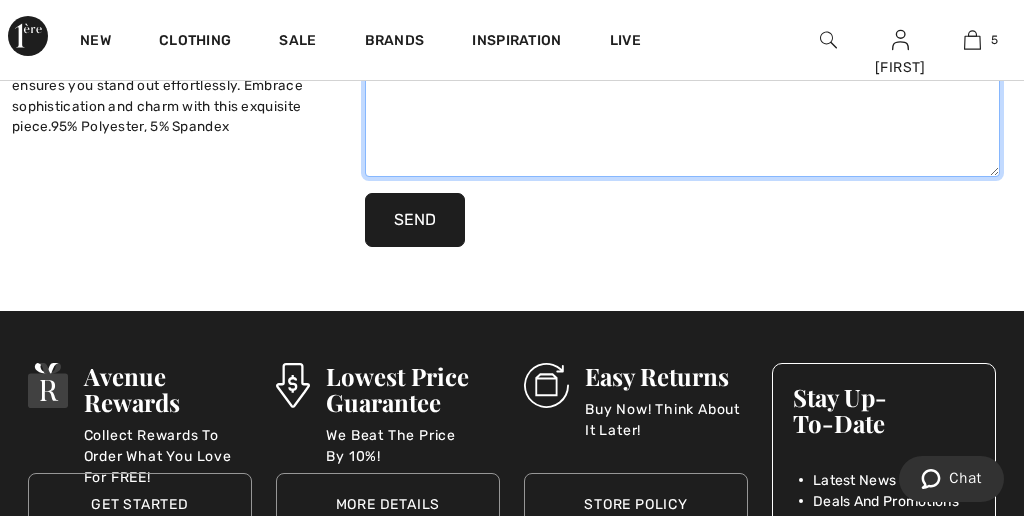 scroll, scrollTop: 799, scrollLeft: 0, axis: vertical 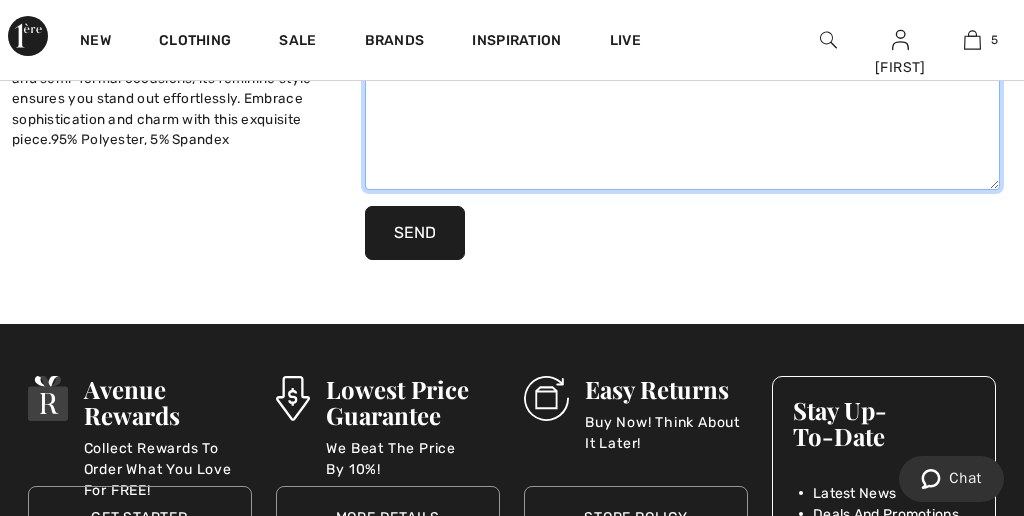 type on "Or what do you think of this one for the call up? xx" 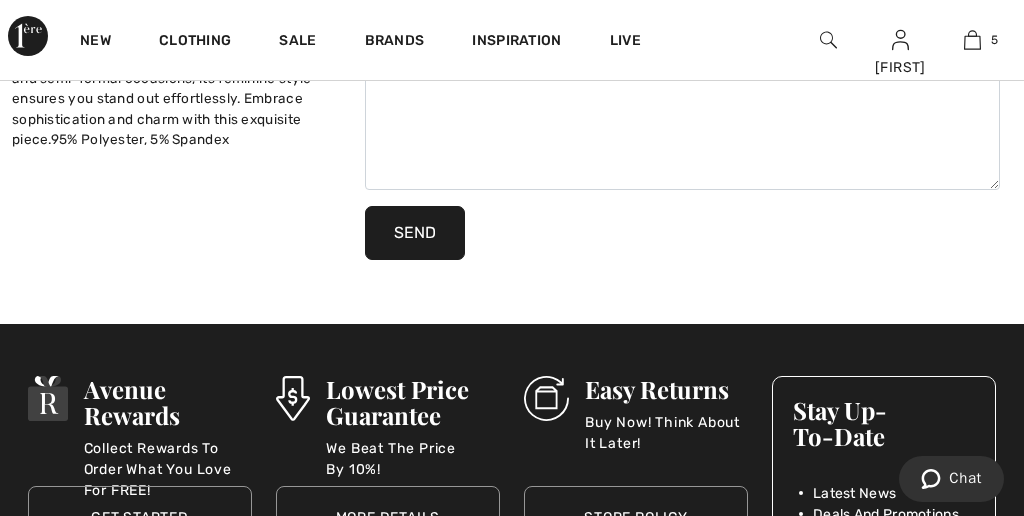 click on "Send" at bounding box center [415, 233] 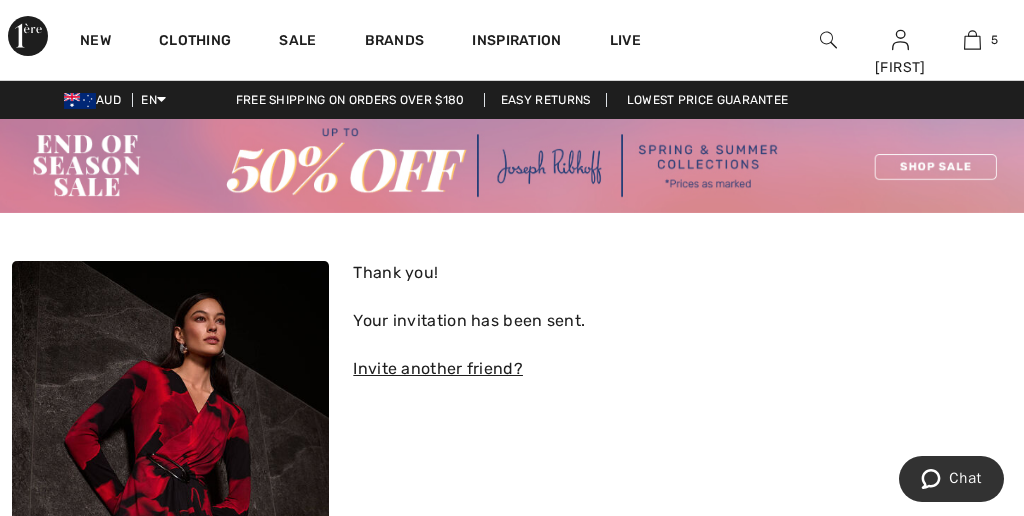scroll, scrollTop: 0, scrollLeft: 0, axis: both 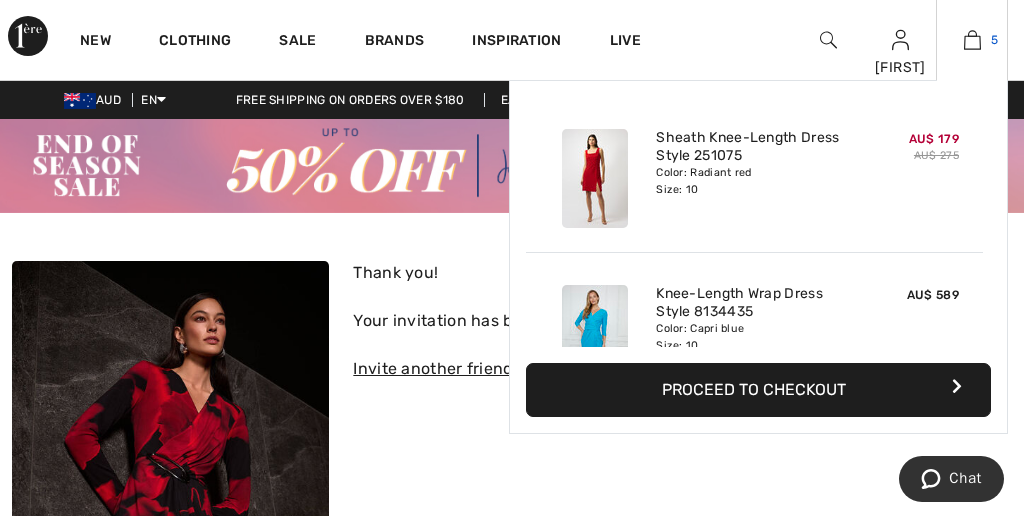 click at bounding box center (972, 40) 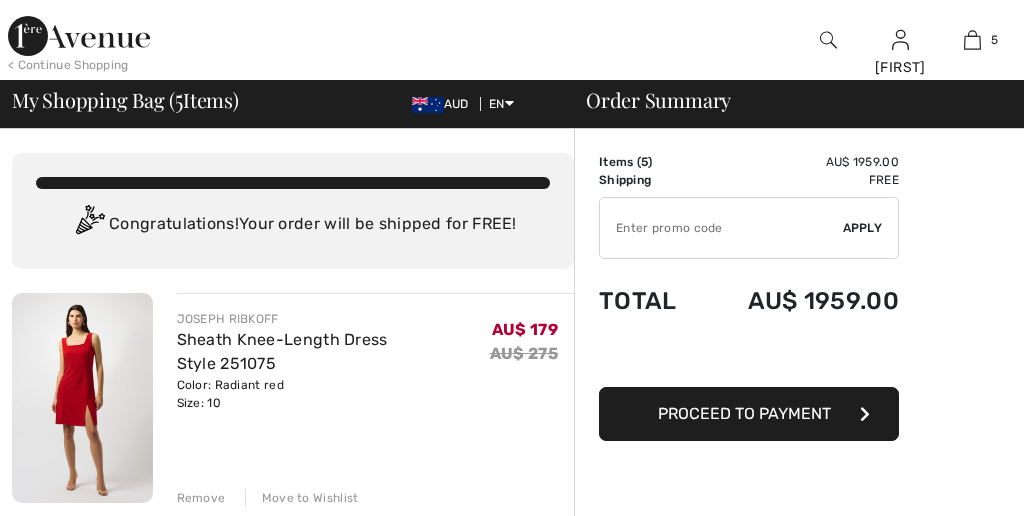 scroll, scrollTop: 385, scrollLeft: 0, axis: vertical 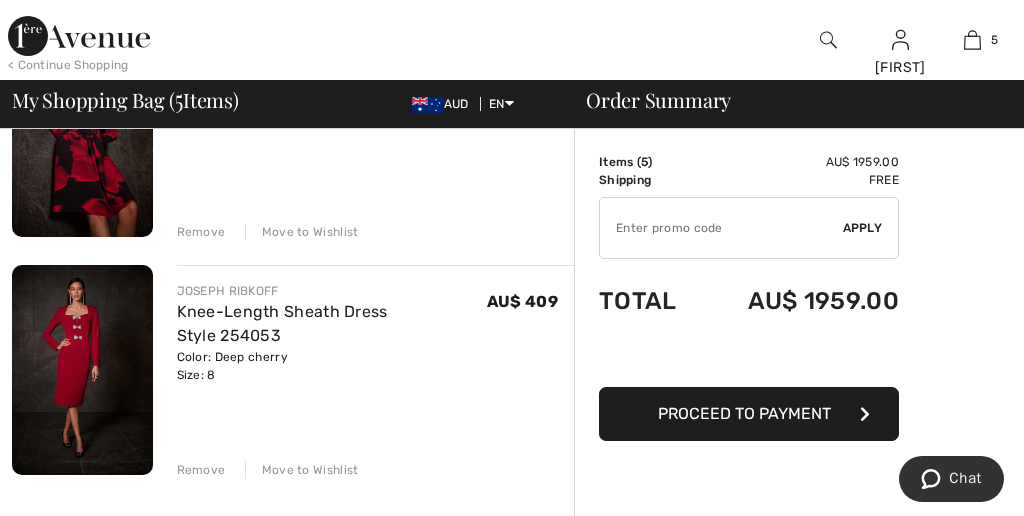 click at bounding box center [82, 370] 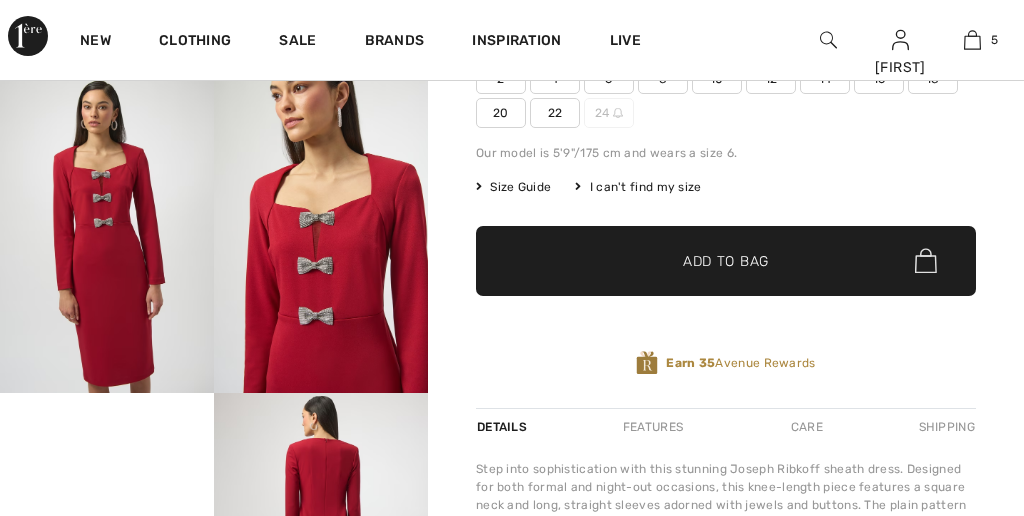 scroll, scrollTop: 463, scrollLeft: 0, axis: vertical 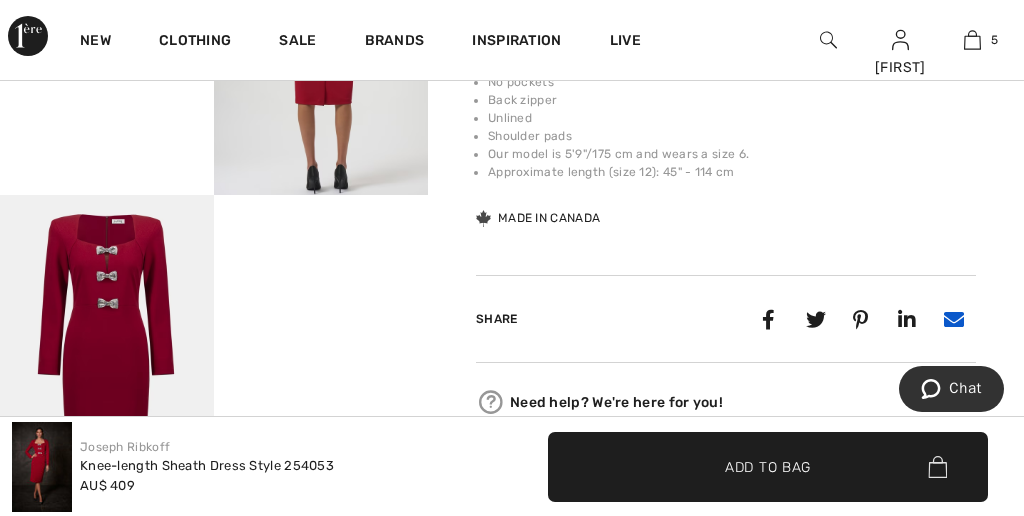 click at bounding box center (953, 319) 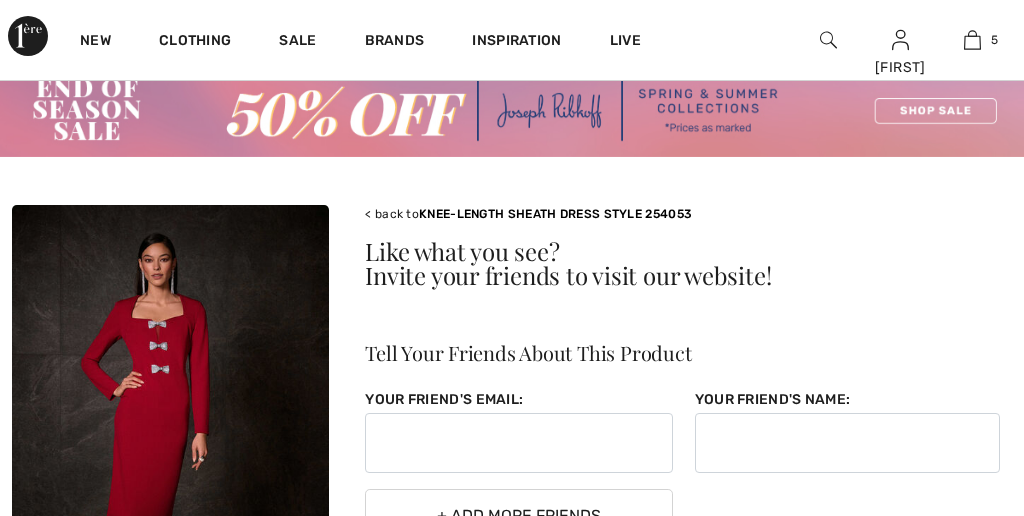 scroll, scrollTop: 0, scrollLeft: 0, axis: both 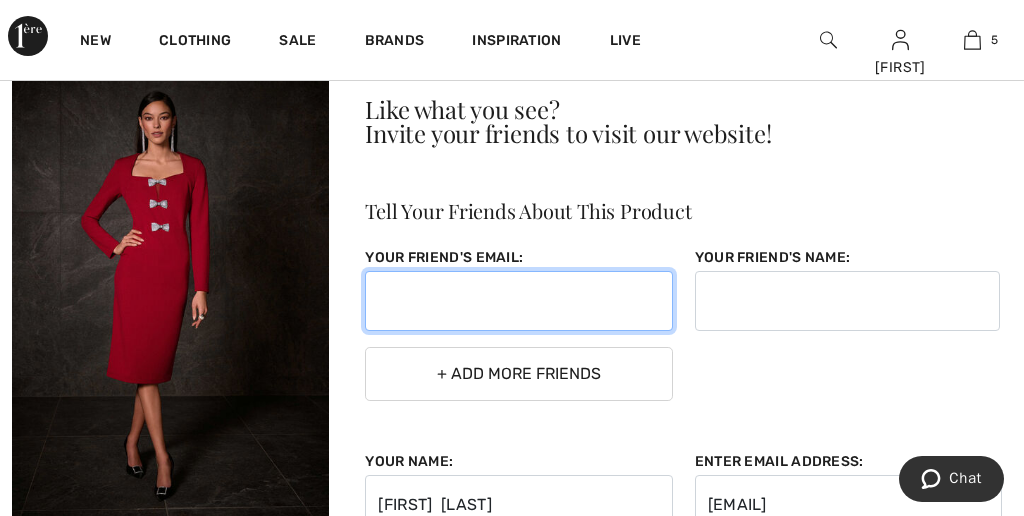 paste on "[EMAIL]" 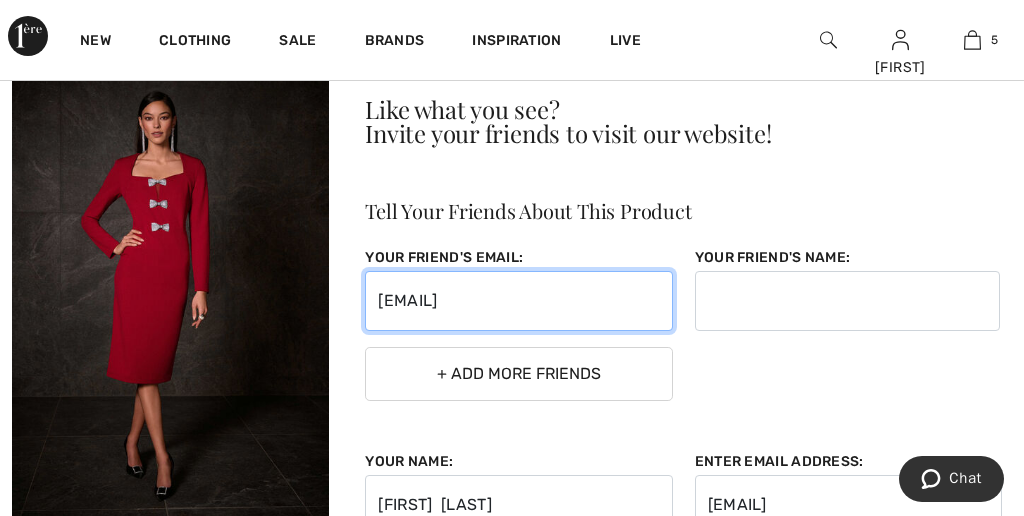 type on "[EMAIL]" 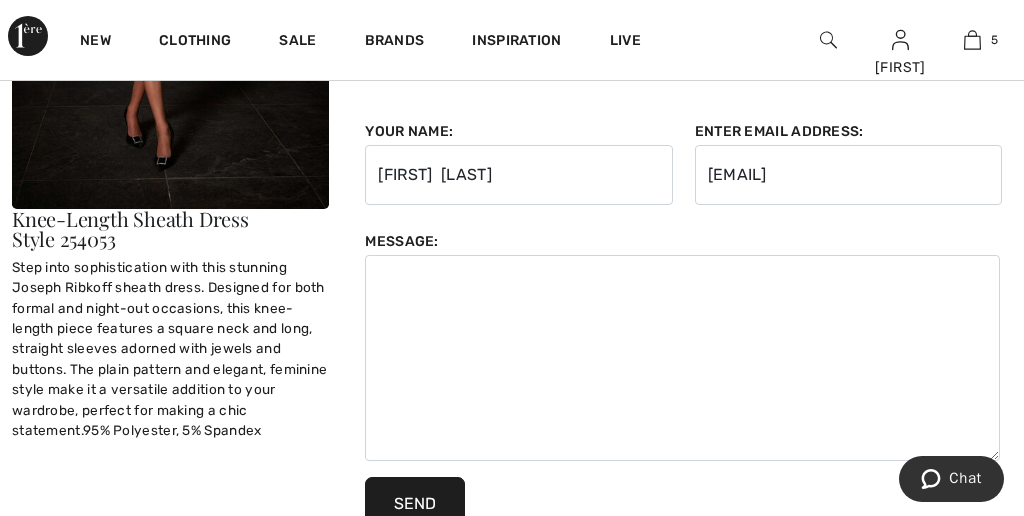 scroll, scrollTop: 533, scrollLeft: 0, axis: vertical 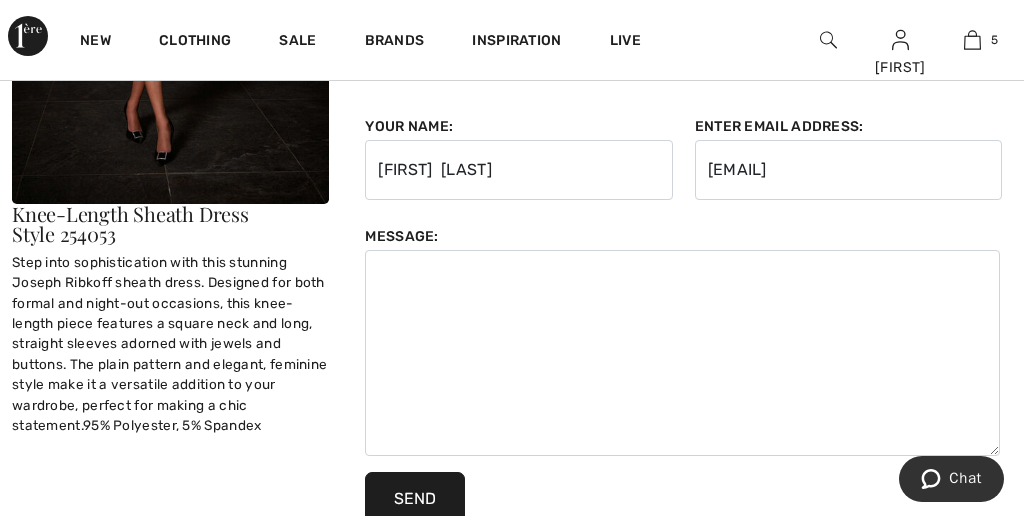 type on "[FIRST]" 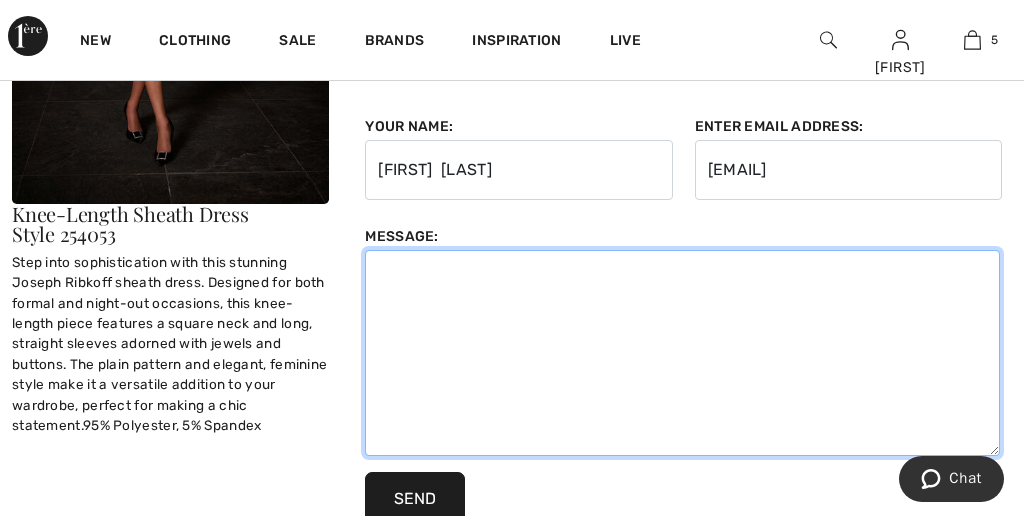 click at bounding box center (682, 353) 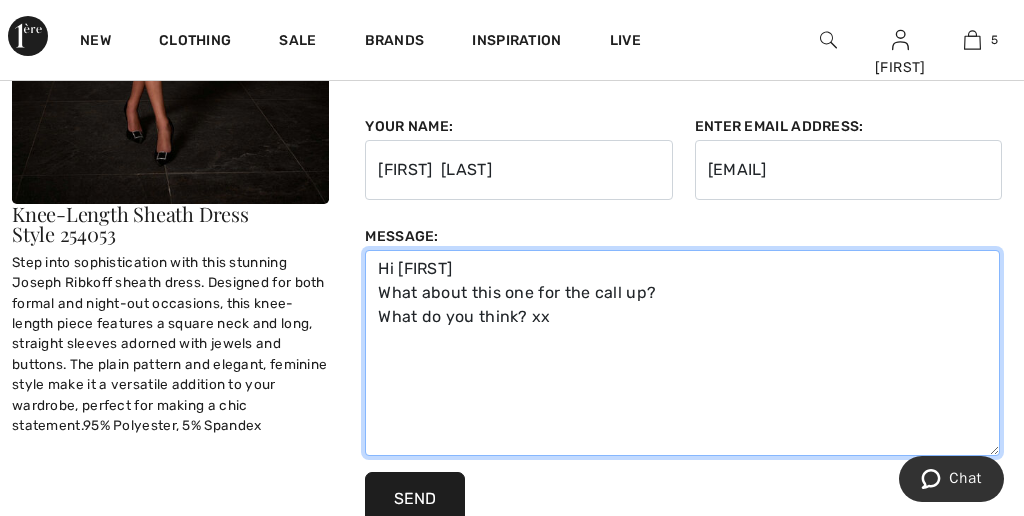 drag, startPoint x: 610, startPoint y: 301, endPoint x: 426, endPoint y: 475, distance: 253.24297 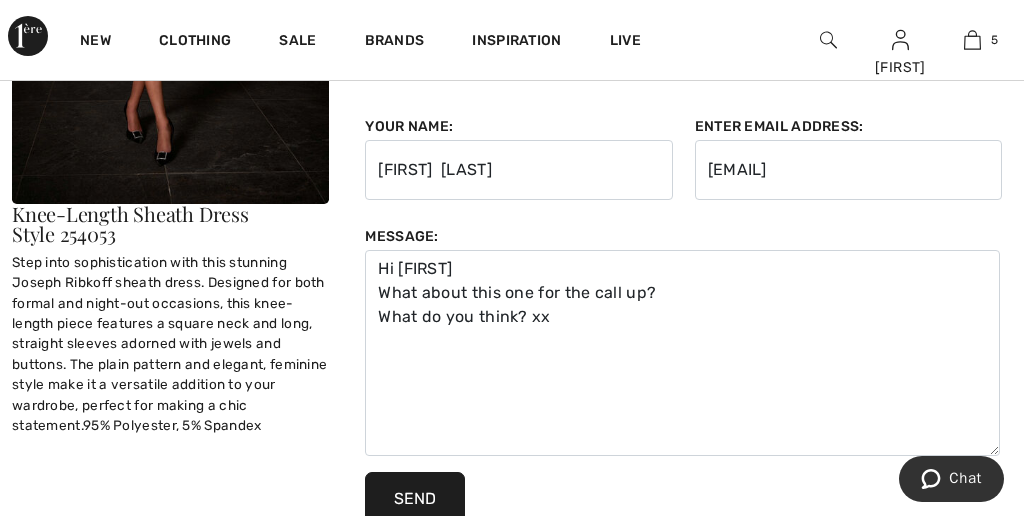 click on "Send" at bounding box center (415, 499) 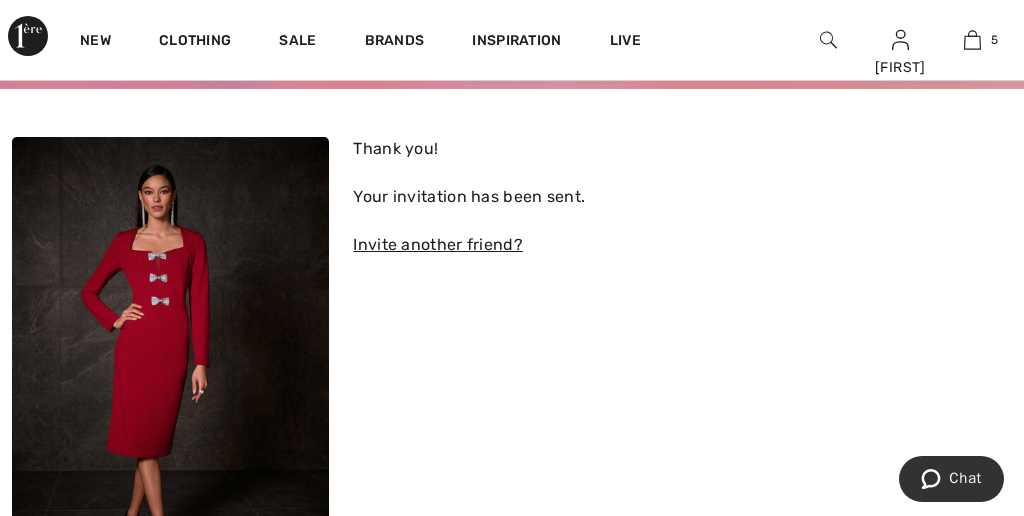 scroll, scrollTop: 124, scrollLeft: 0, axis: vertical 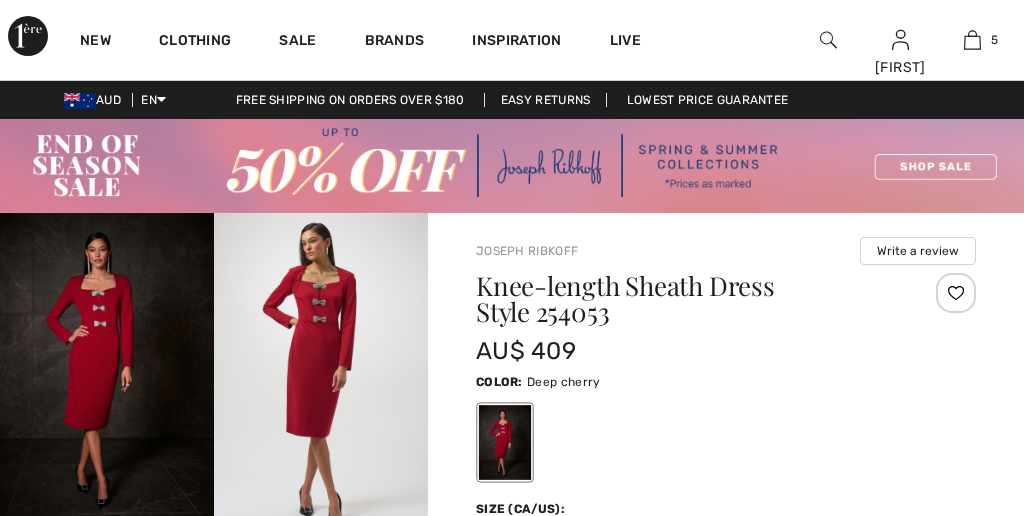 checkbox on "true" 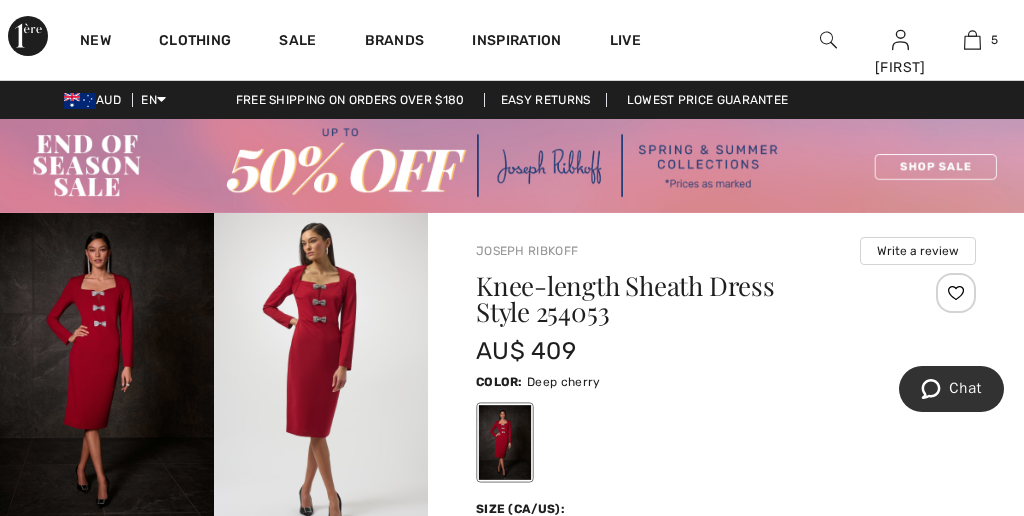 click at bounding box center (321, 373) 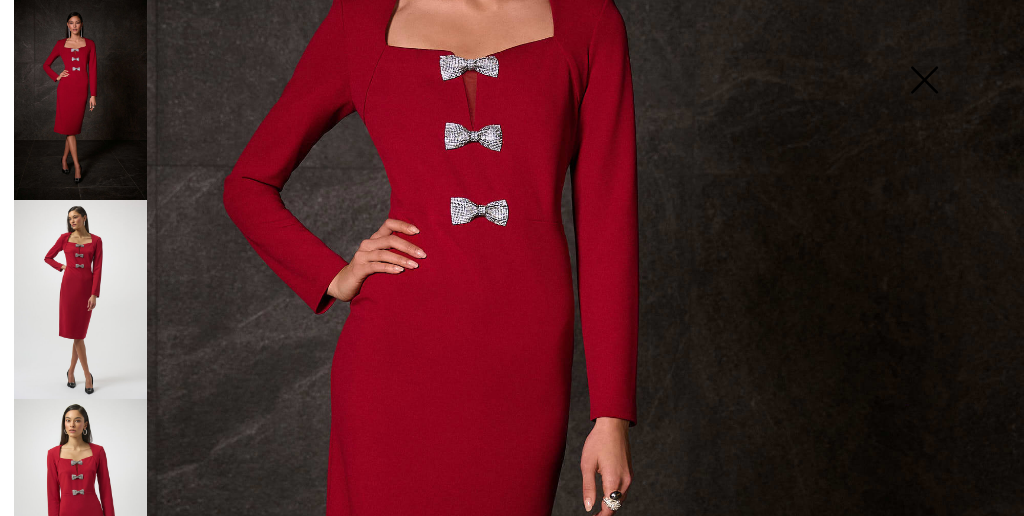 scroll, scrollTop: 316, scrollLeft: 0, axis: vertical 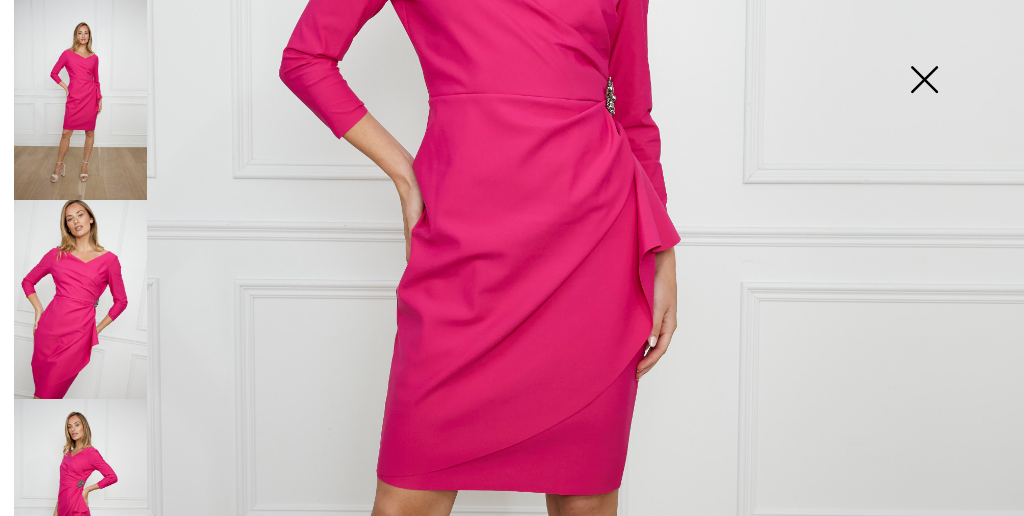 click at bounding box center (80, 499) 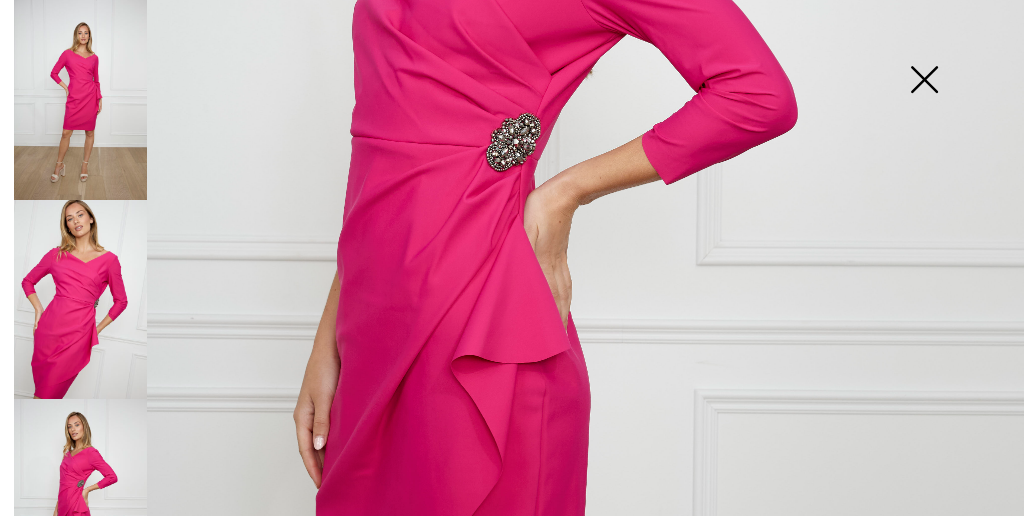 click at bounding box center [924, 81] 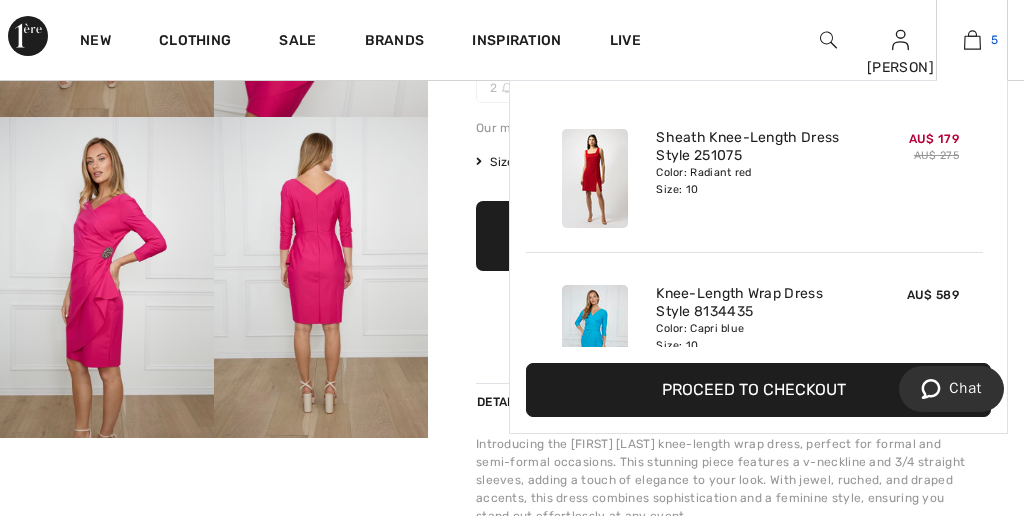 click at bounding box center [972, 40] 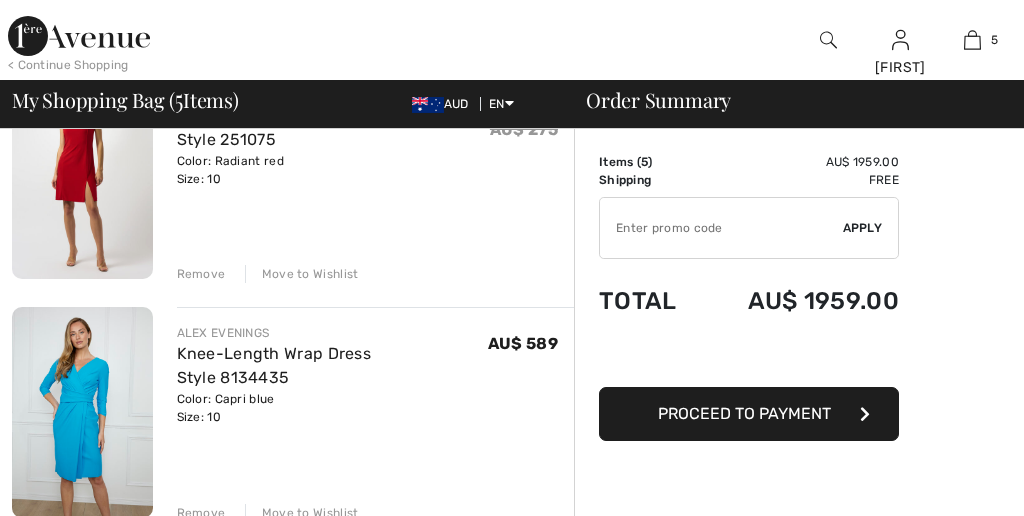 scroll, scrollTop: 0, scrollLeft: 0, axis: both 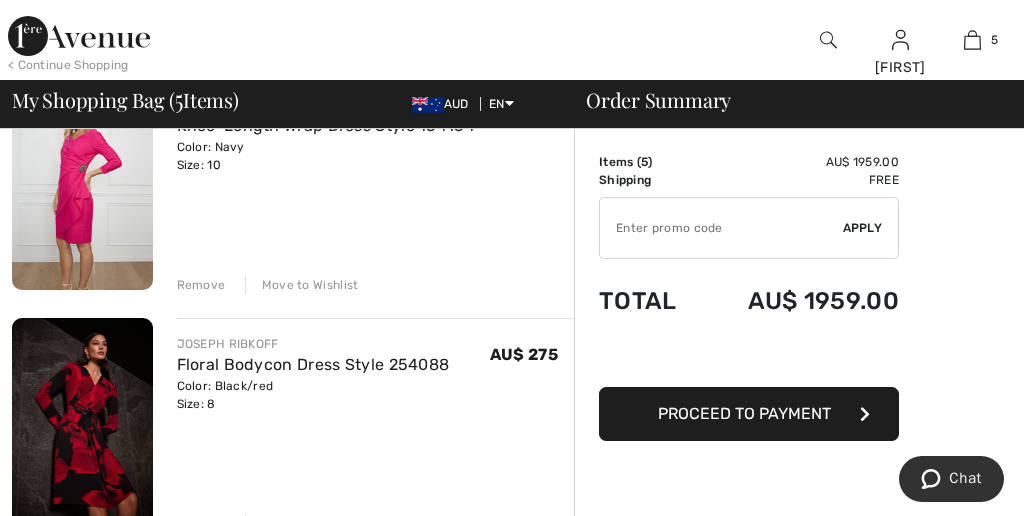 click at bounding box center (82, 423) 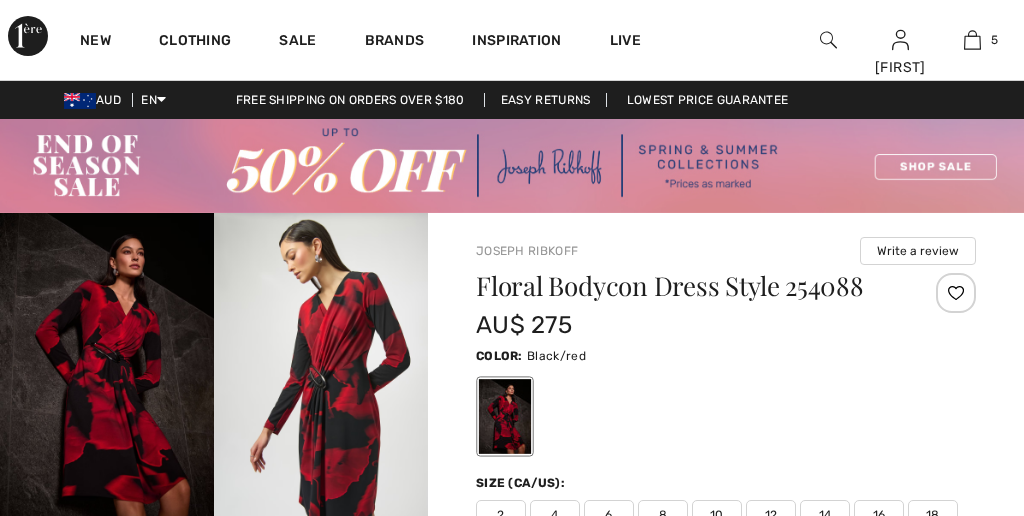 scroll, scrollTop: 0, scrollLeft: 0, axis: both 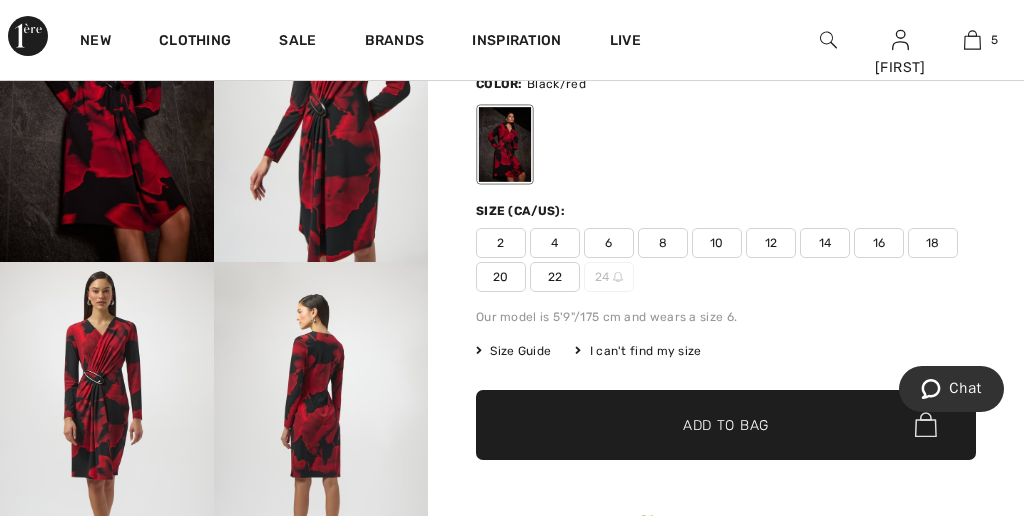 click at bounding box center [107, 422] 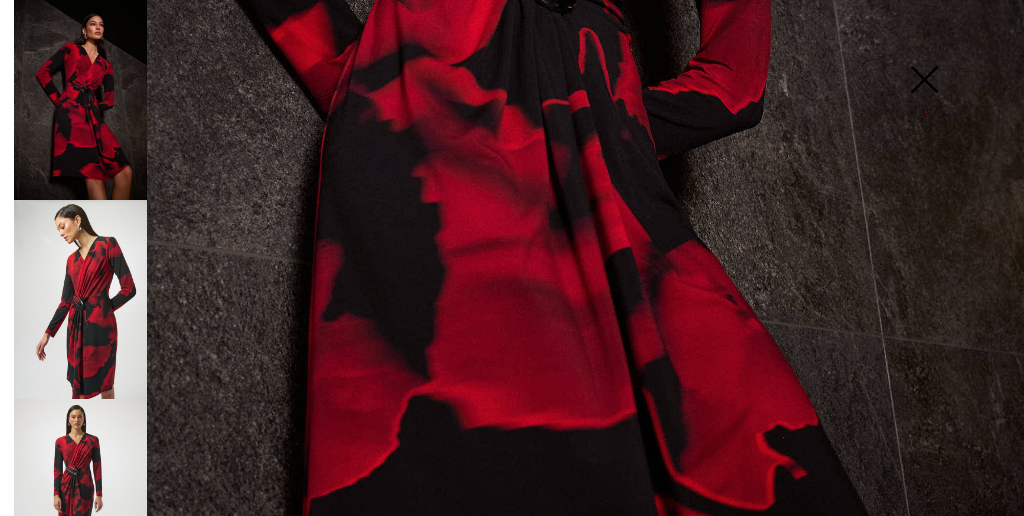 scroll, scrollTop: 706, scrollLeft: 0, axis: vertical 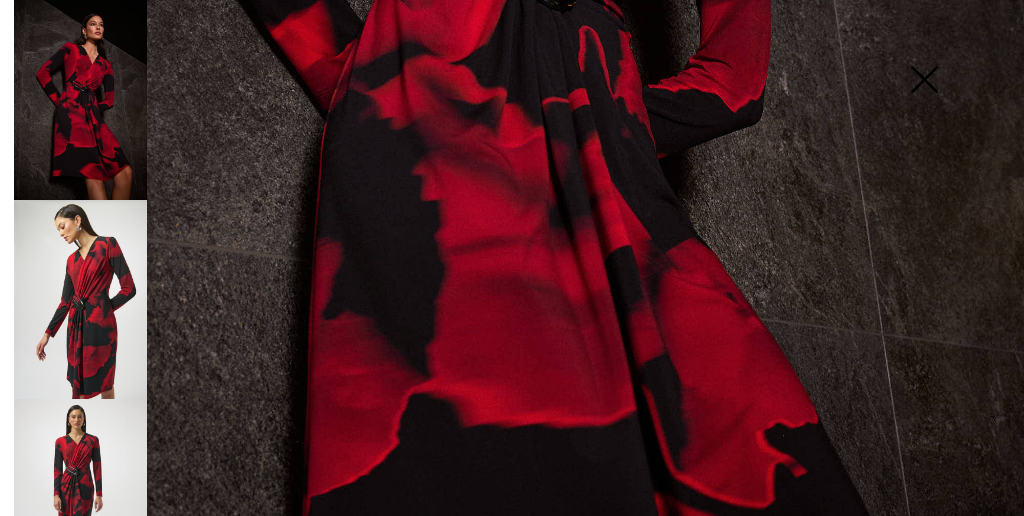 click at bounding box center [80, 299] 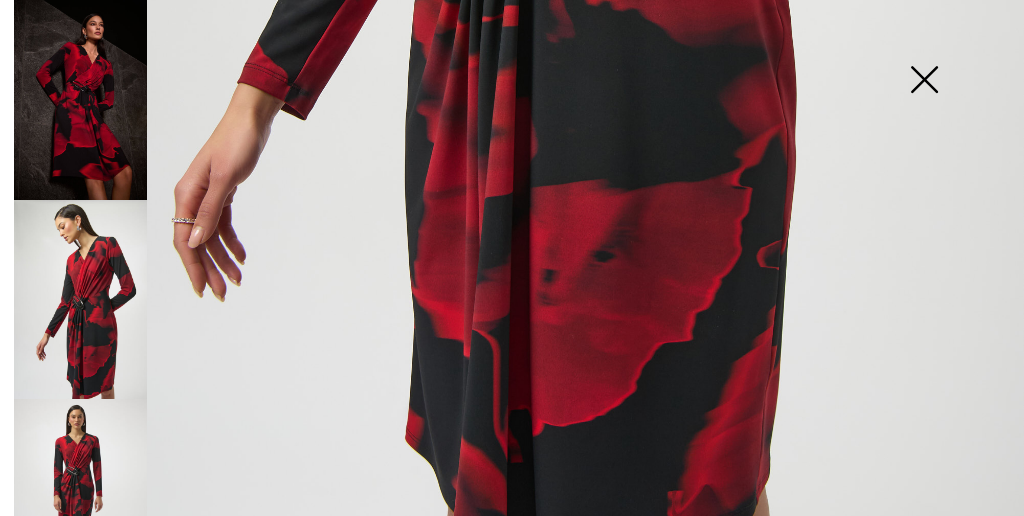 scroll, scrollTop: 1002, scrollLeft: 0, axis: vertical 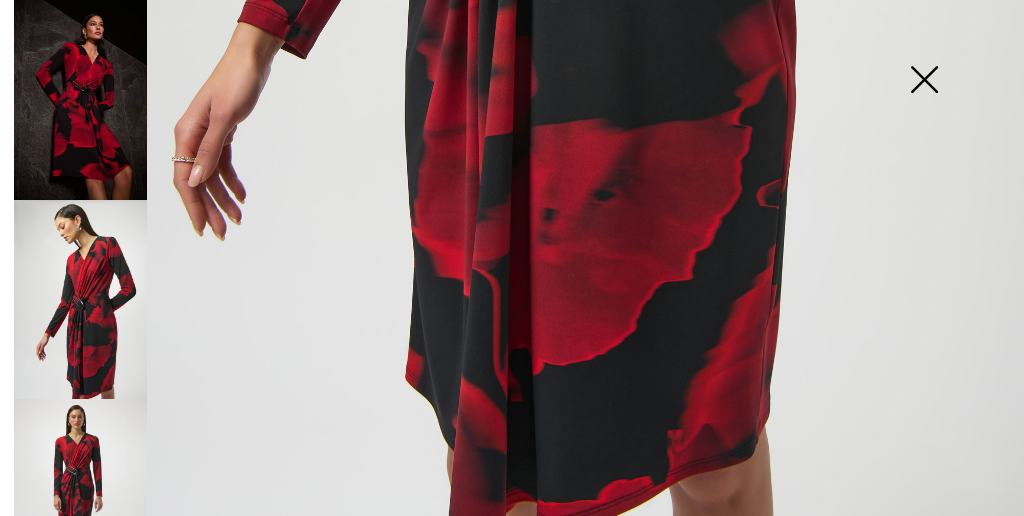 click at bounding box center [80, 100] 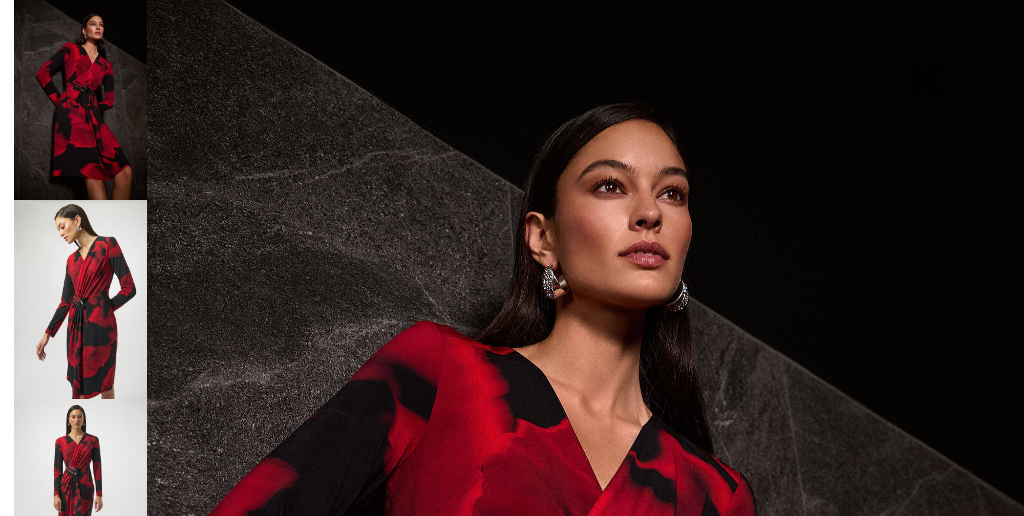 scroll, scrollTop: 0, scrollLeft: 0, axis: both 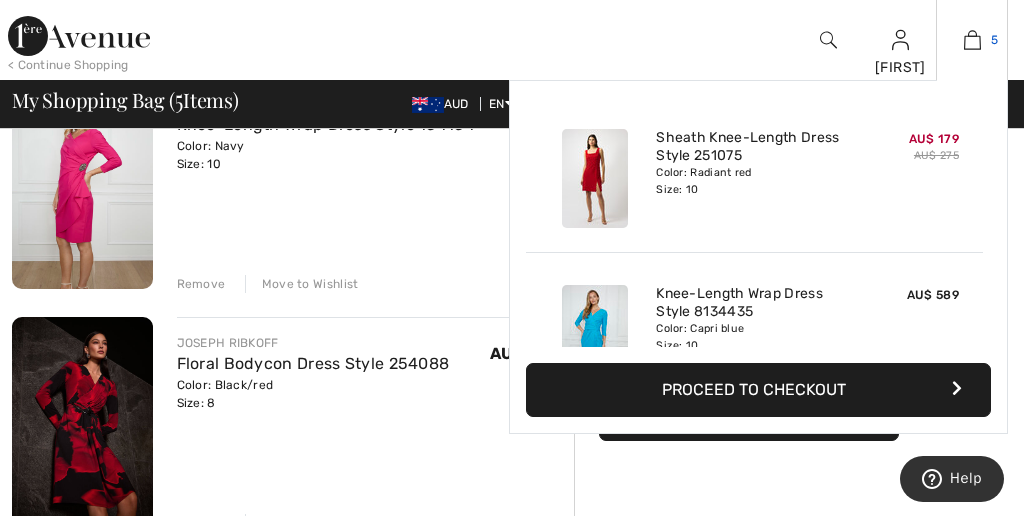 click at bounding box center [972, 40] 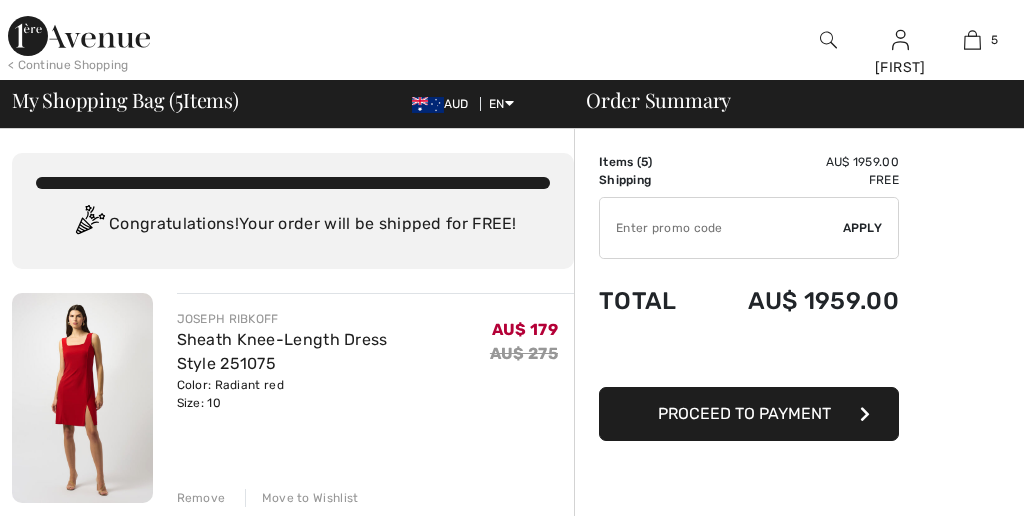 scroll, scrollTop: 0, scrollLeft: 0, axis: both 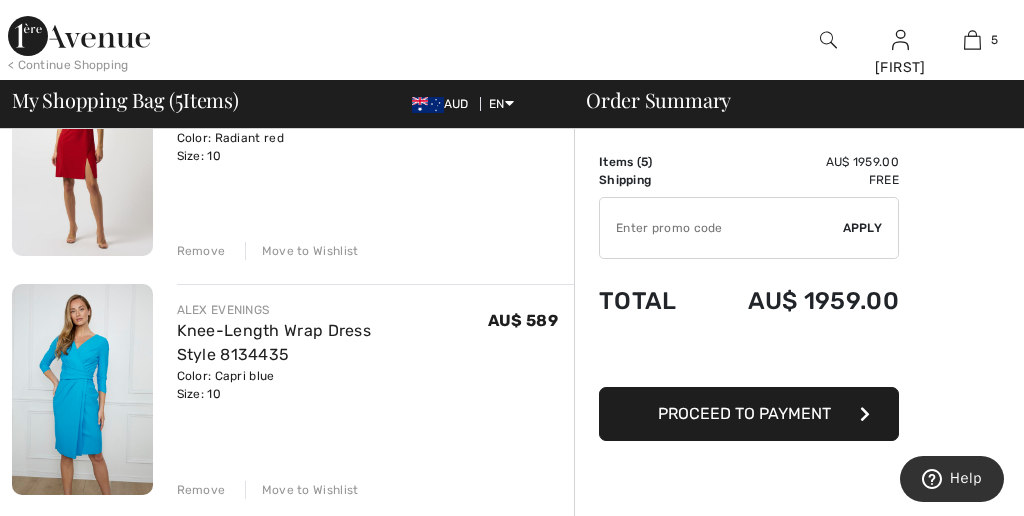 click at bounding box center [82, 389] 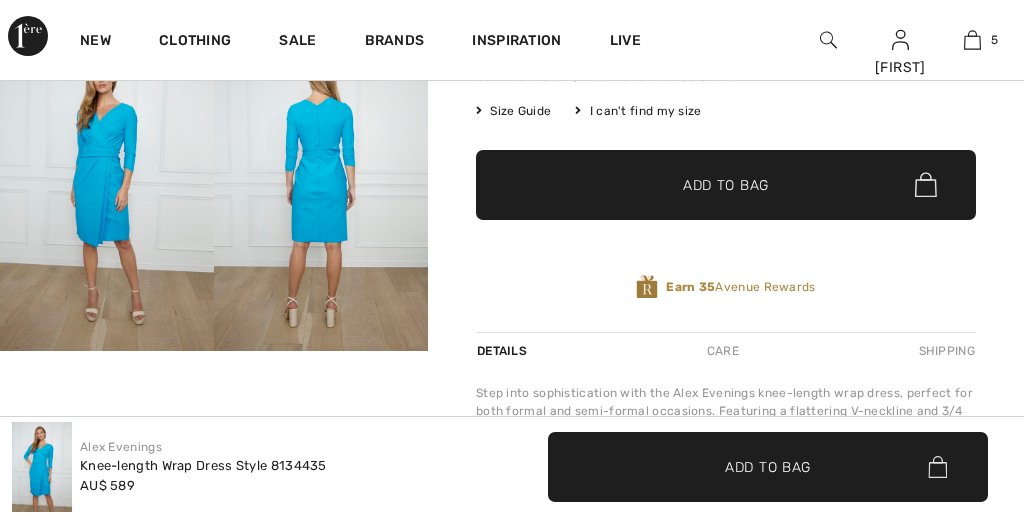 scroll, scrollTop: 382, scrollLeft: 0, axis: vertical 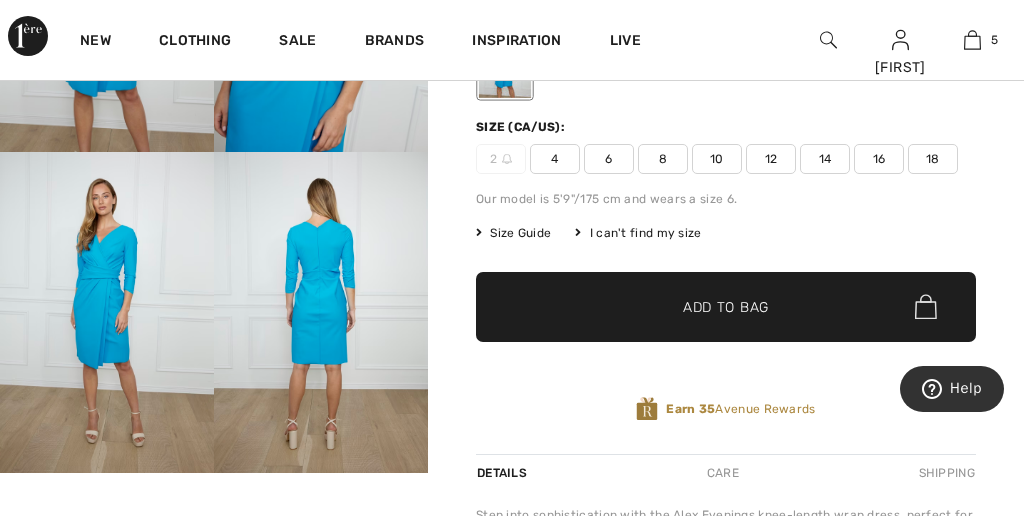 click at bounding box center (107, 312) 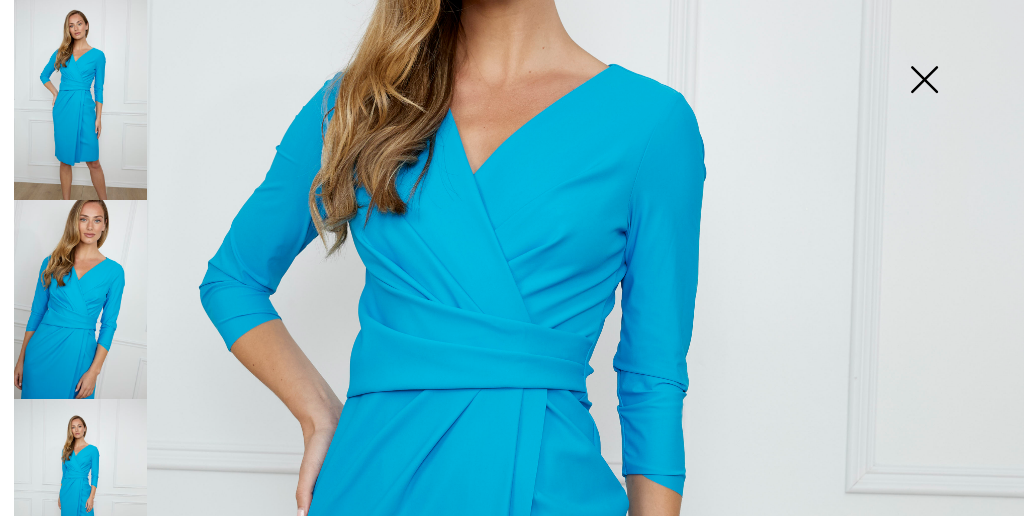 scroll, scrollTop: 290, scrollLeft: 0, axis: vertical 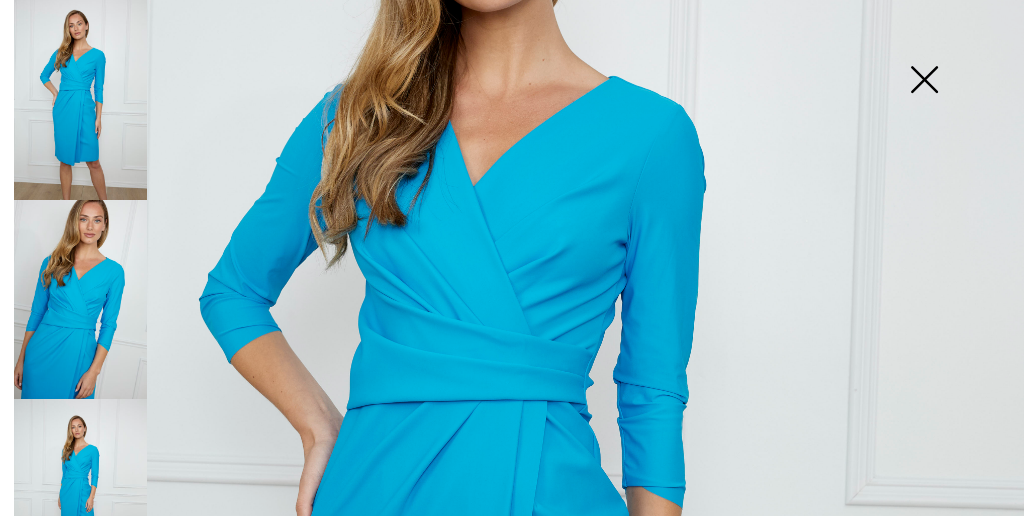 click at bounding box center [924, 81] 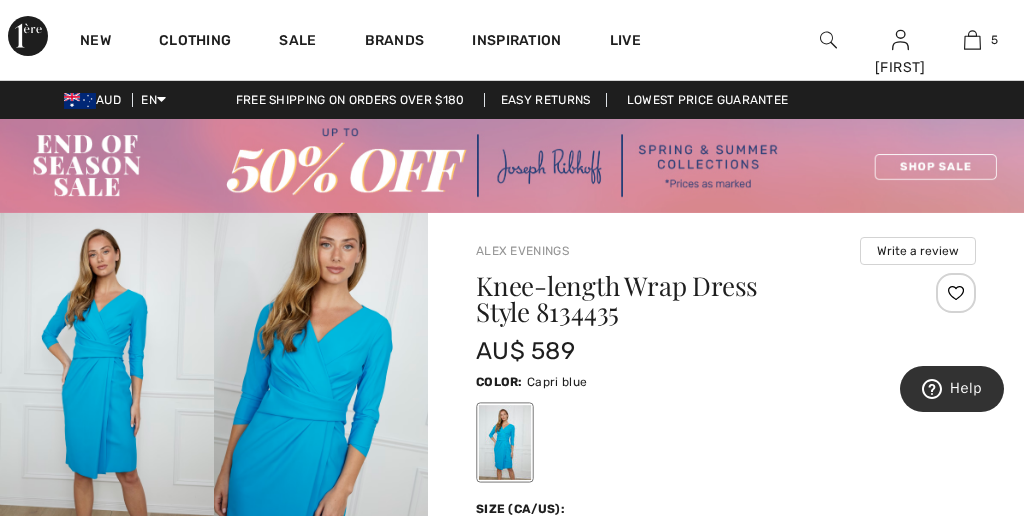 scroll, scrollTop: 0, scrollLeft: 0, axis: both 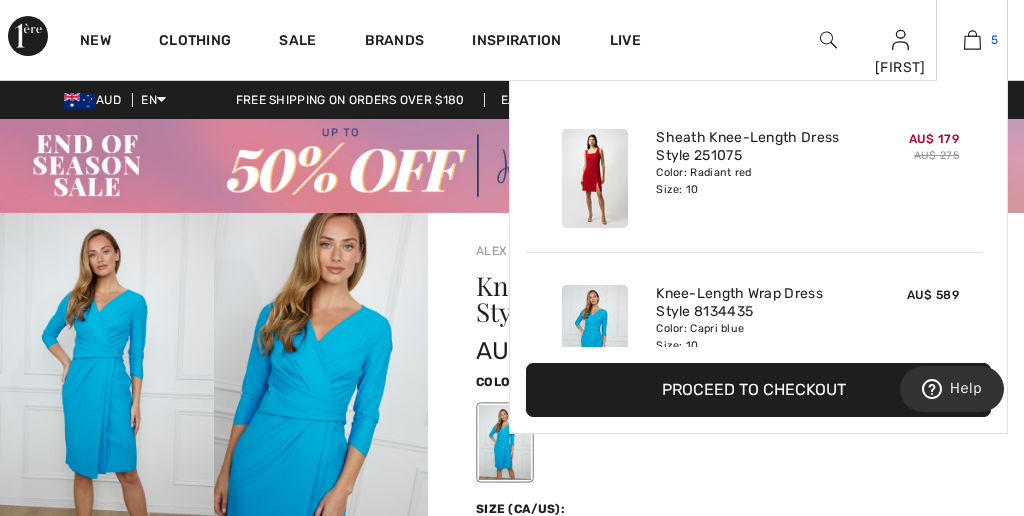 click at bounding box center [972, 40] 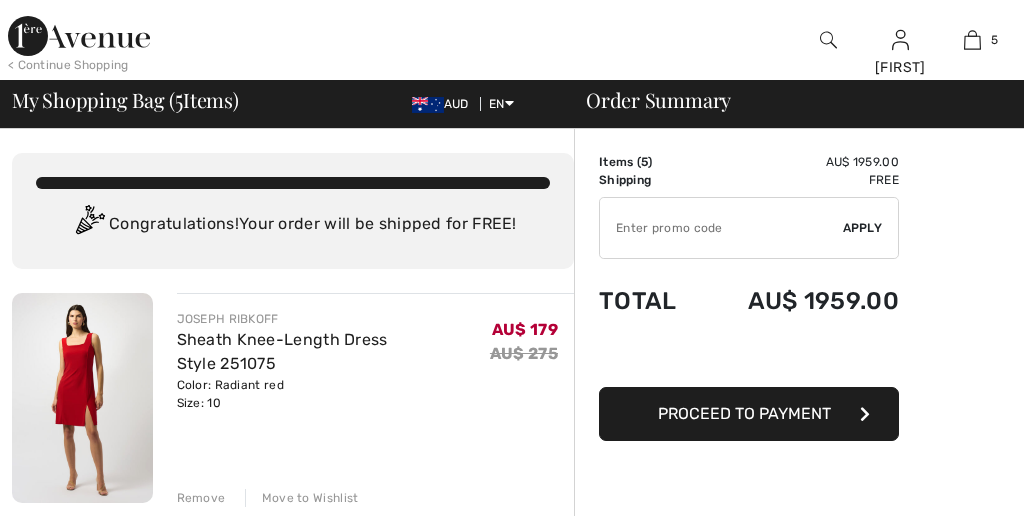 scroll, scrollTop: 84, scrollLeft: 0, axis: vertical 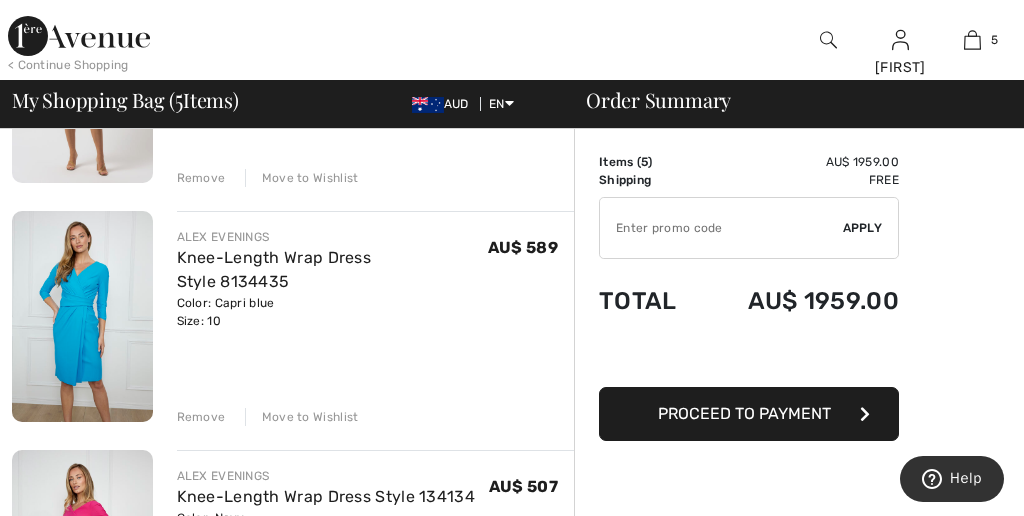 click at bounding box center (82, 316) 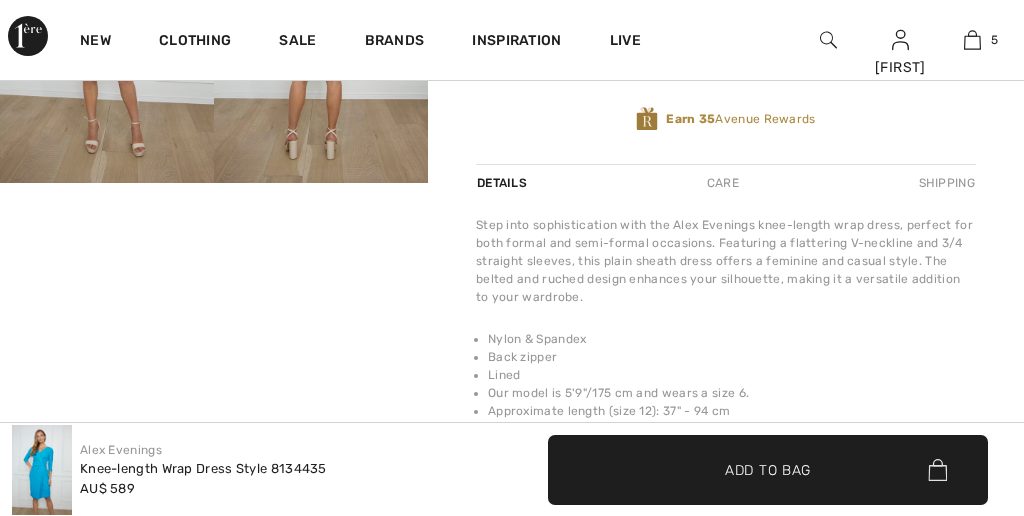scroll, scrollTop: 684, scrollLeft: 0, axis: vertical 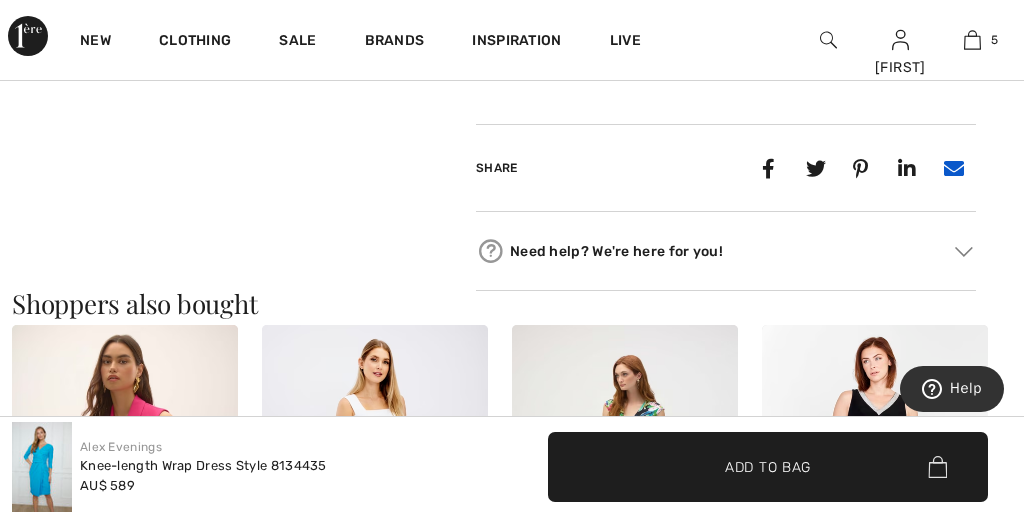 click at bounding box center (953, 168) 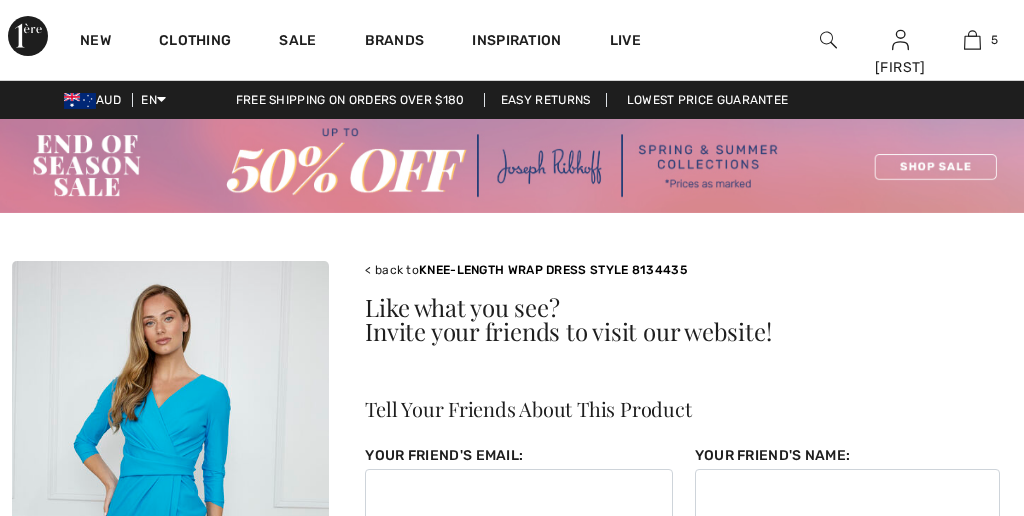scroll, scrollTop: 0, scrollLeft: 0, axis: both 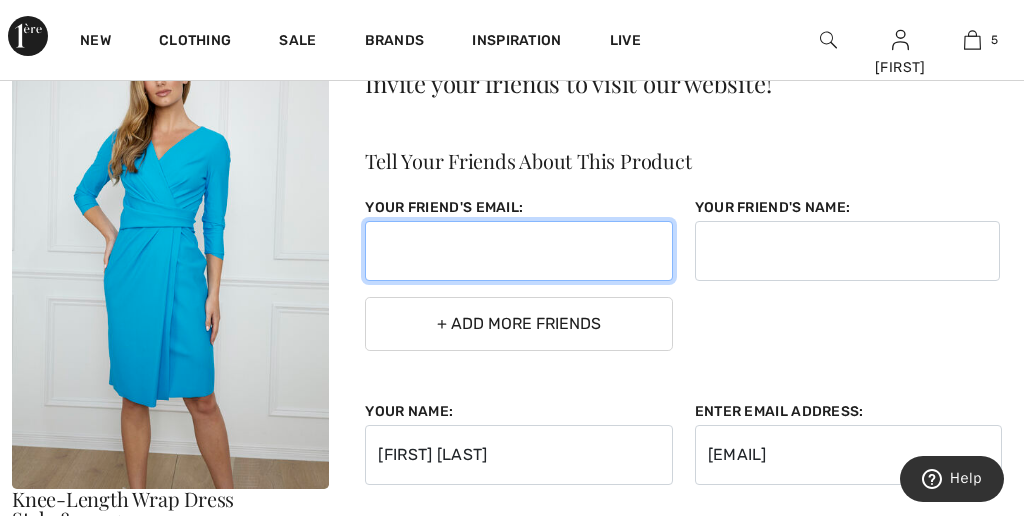paste on "[EMAIL]" 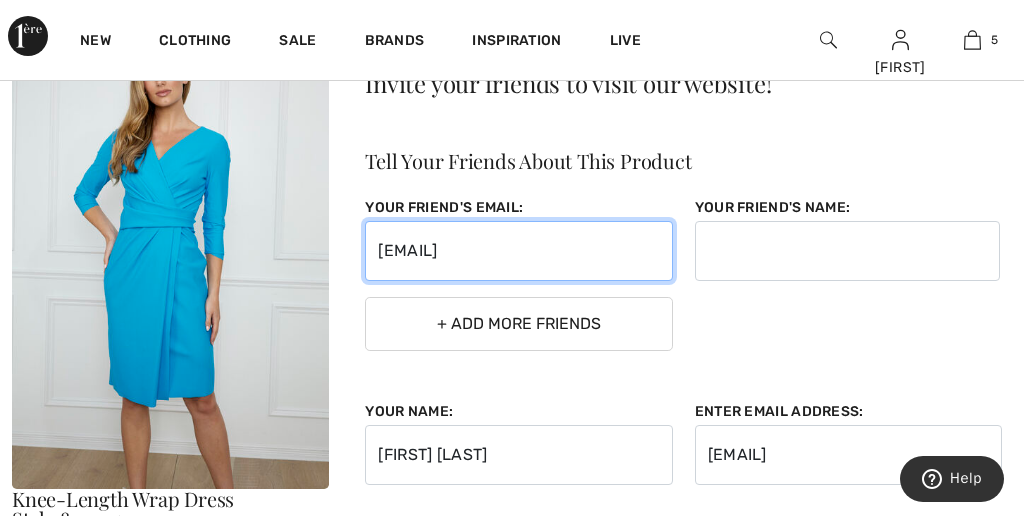 type on "[EMAIL]" 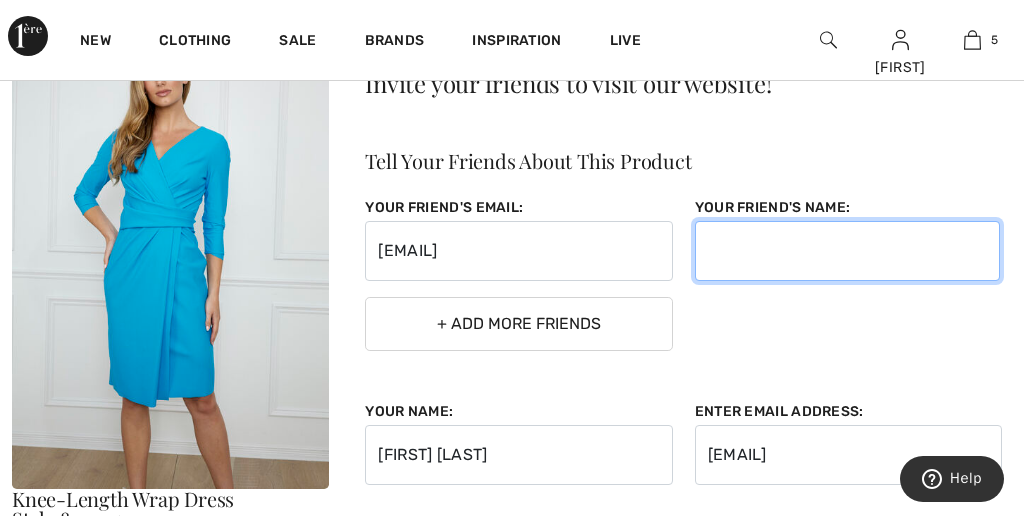 type on "N" 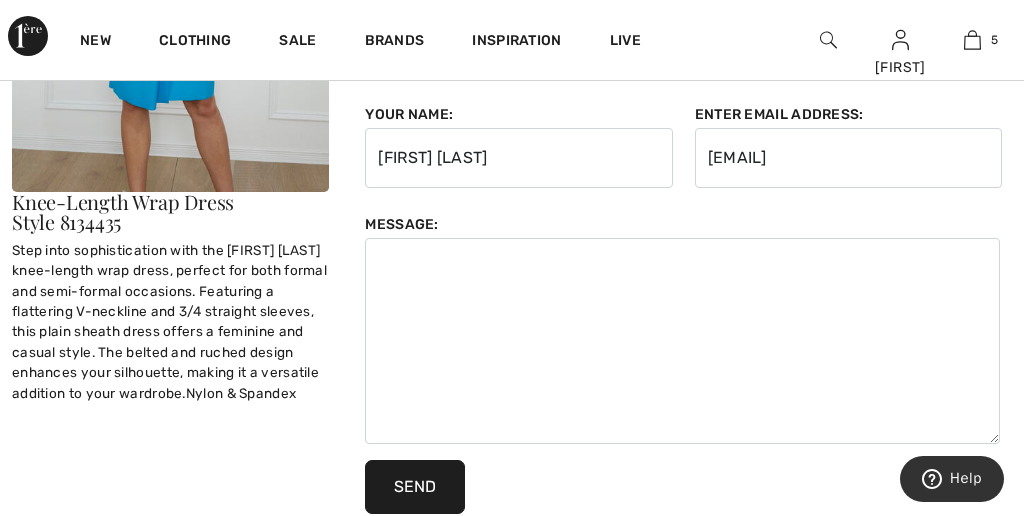scroll, scrollTop: 554, scrollLeft: 0, axis: vertical 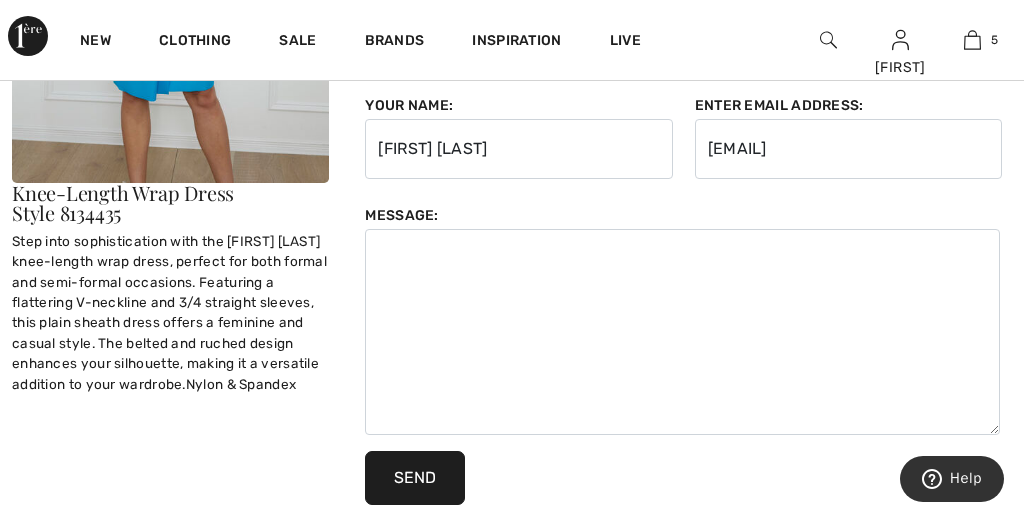 type on "[FIRST]" 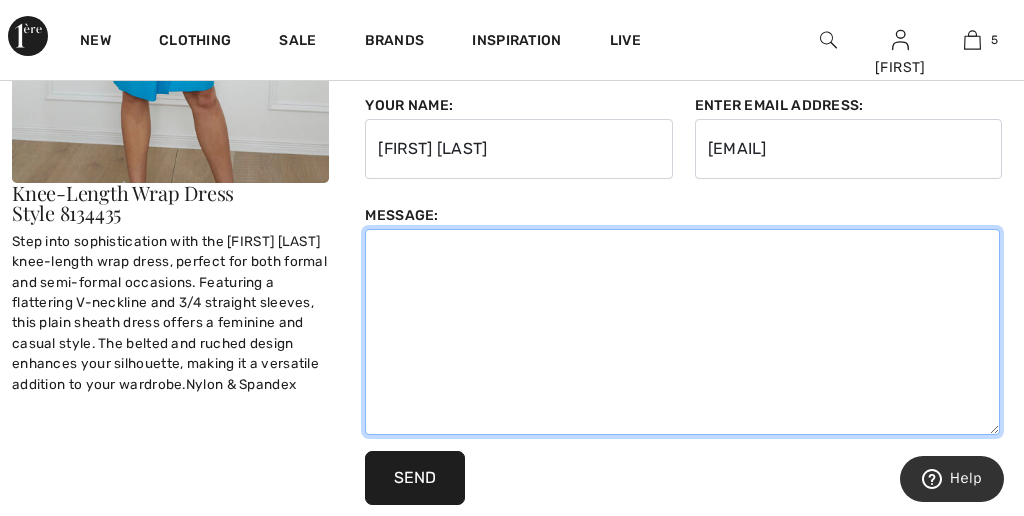 click at bounding box center [682, 332] 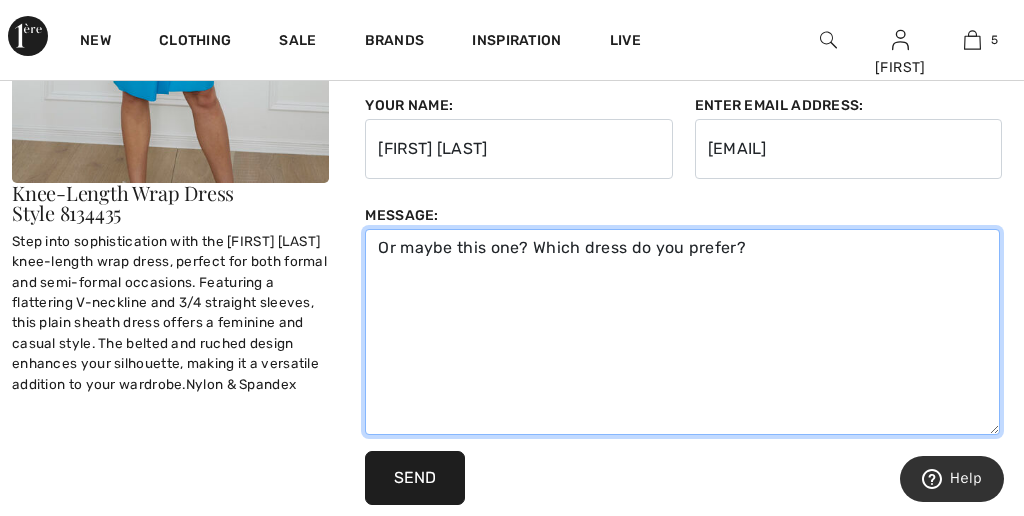 click on "Or maybe this one? Which dress do you prefer?" at bounding box center (682, 332) 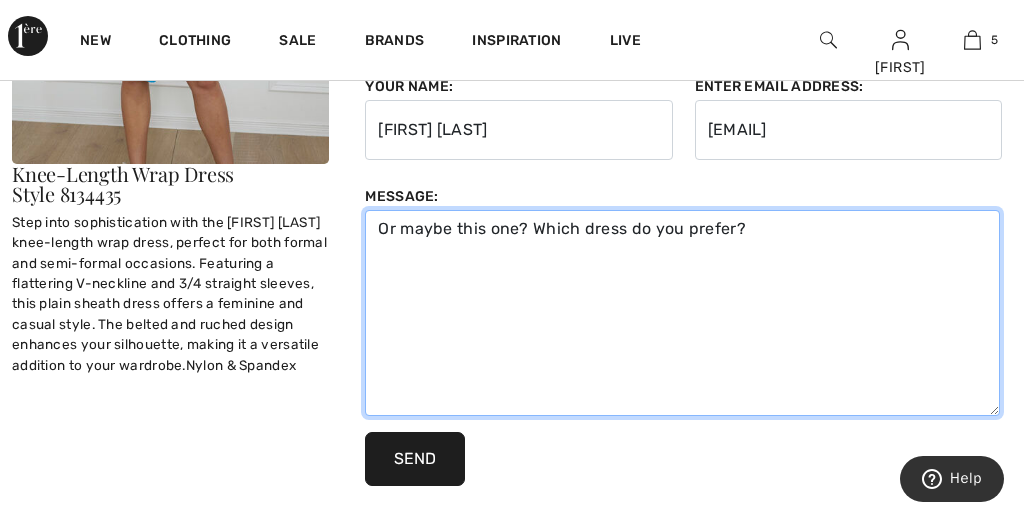 scroll, scrollTop: 576, scrollLeft: 0, axis: vertical 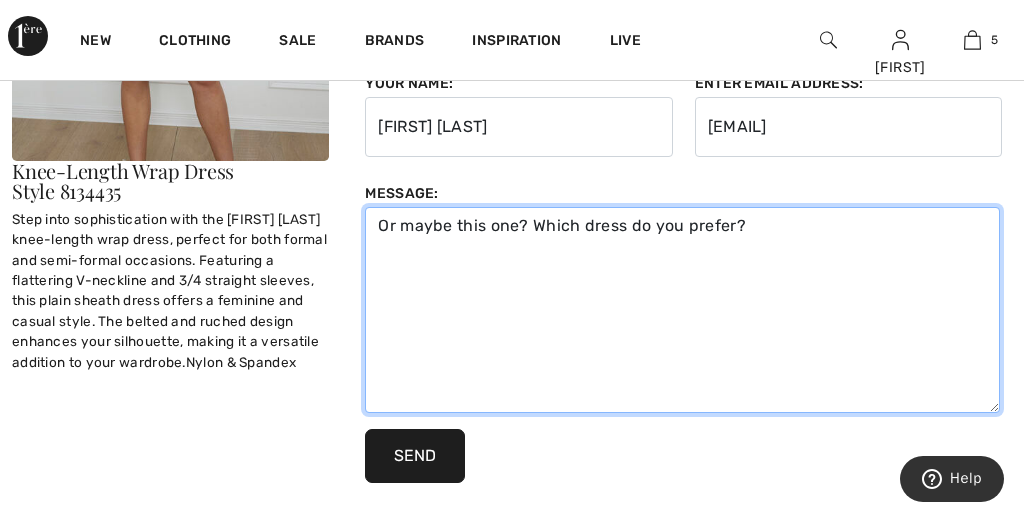 type on "Or maybe this one? Which dress do you prefer?" 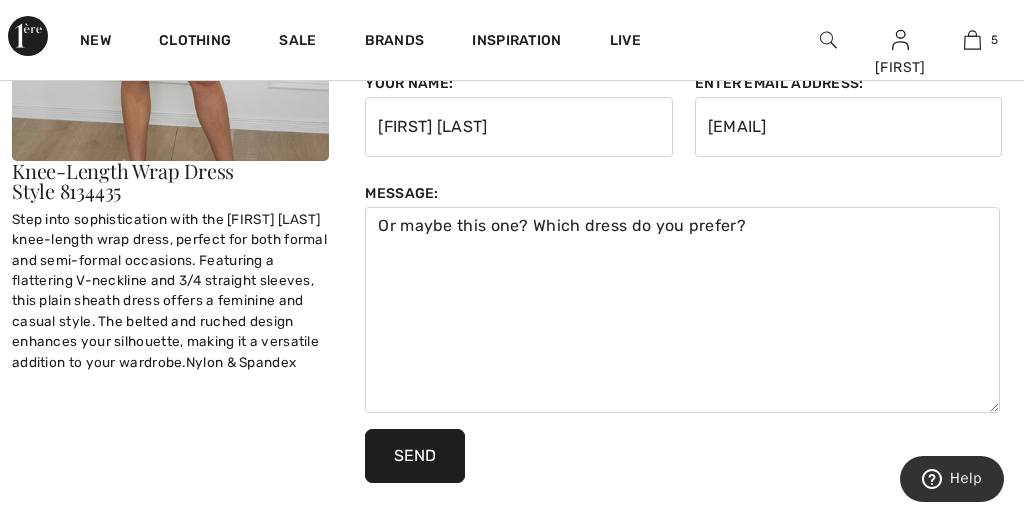 click on "Send" at bounding box center [415, 456] 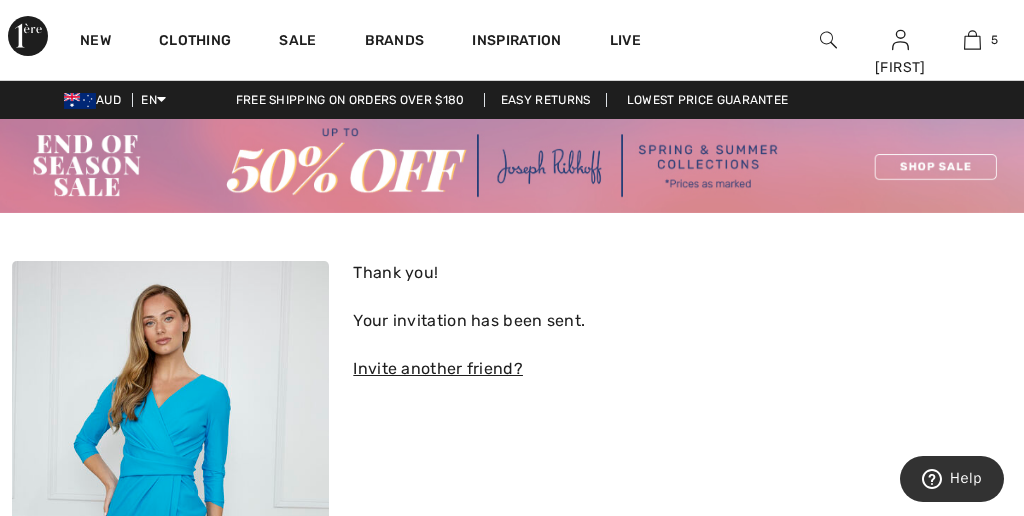 scroll, scrollTop: 0, scrollLeft: 0, axis: both 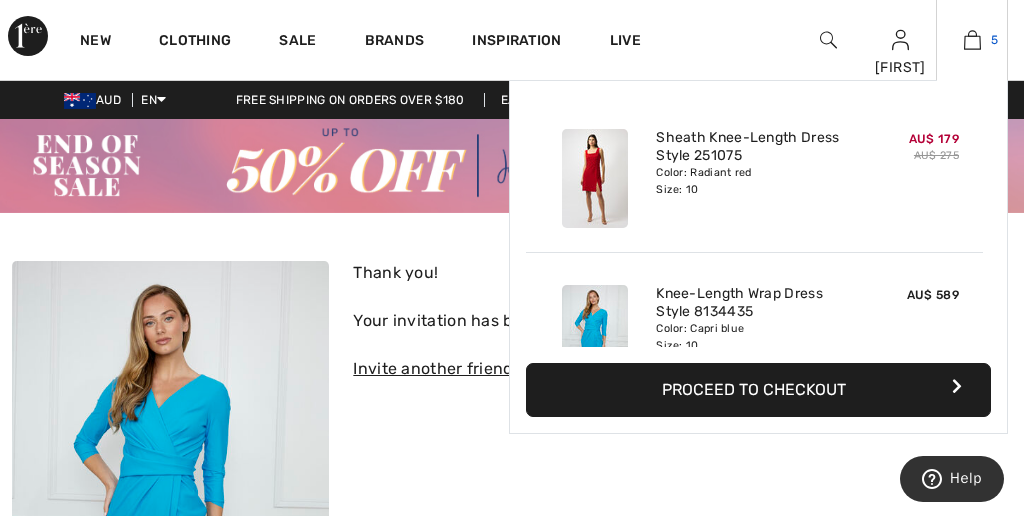 click at bounding box center [972, 40] 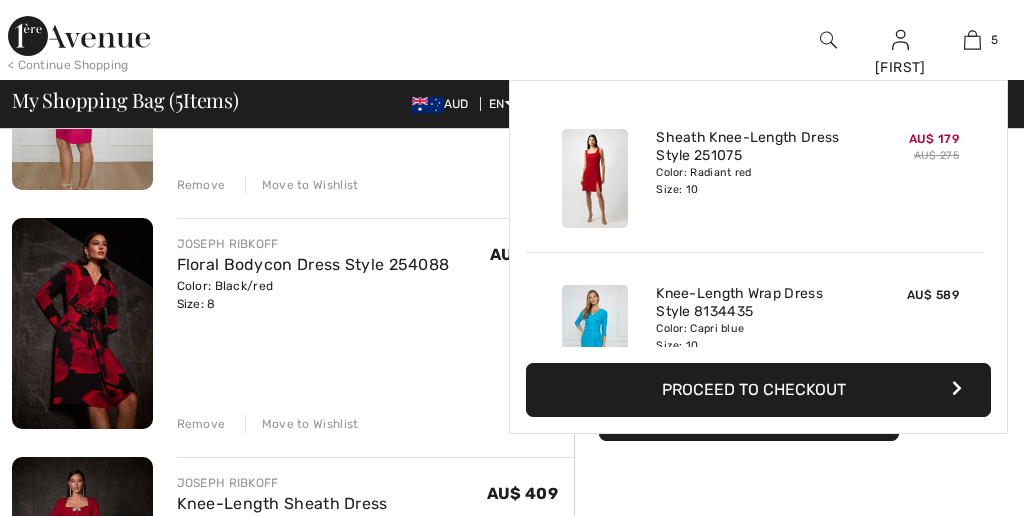 scroll, scrollTop: 816, scrollLeft: 0, axis: vertical 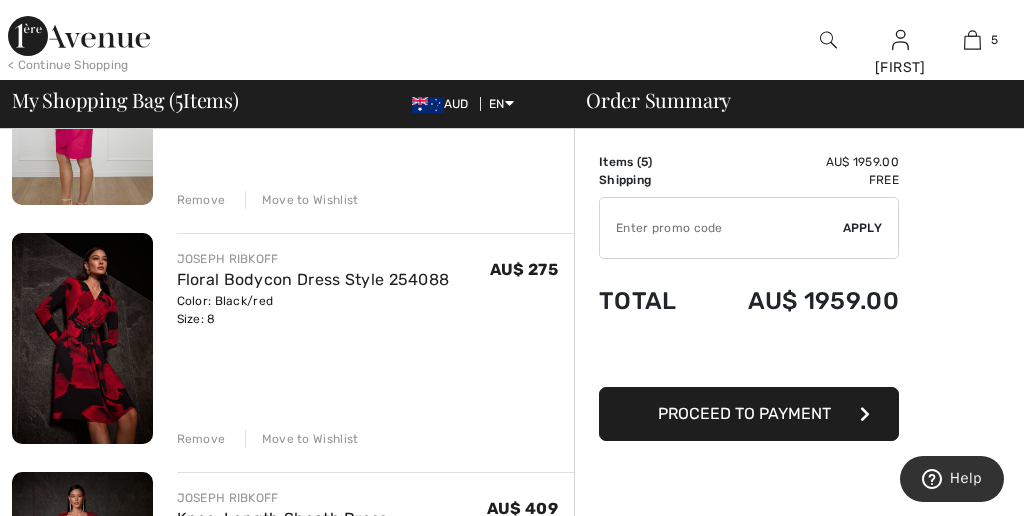 click at bounding box center (82, 338) 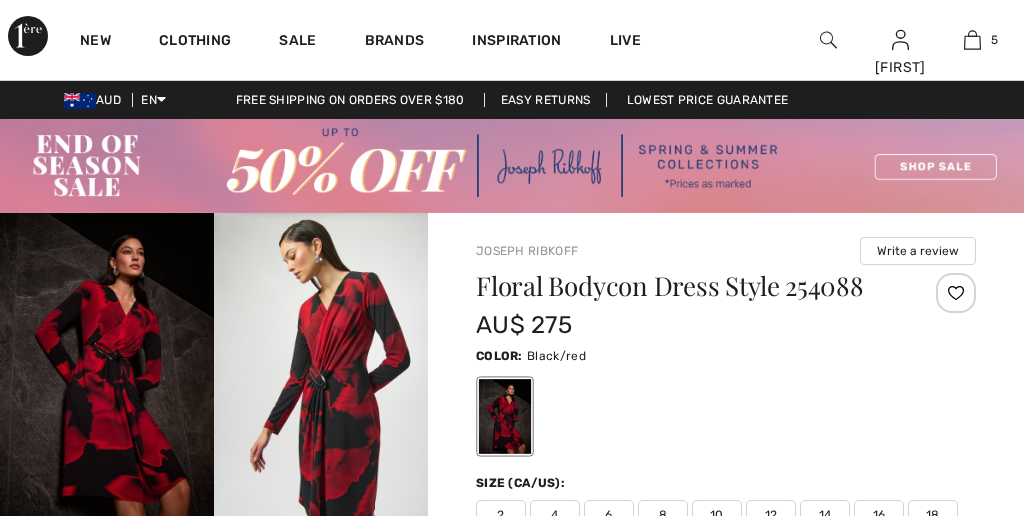 scroll, scrollTop: 173, scrollLeft: 0, axis: vertical 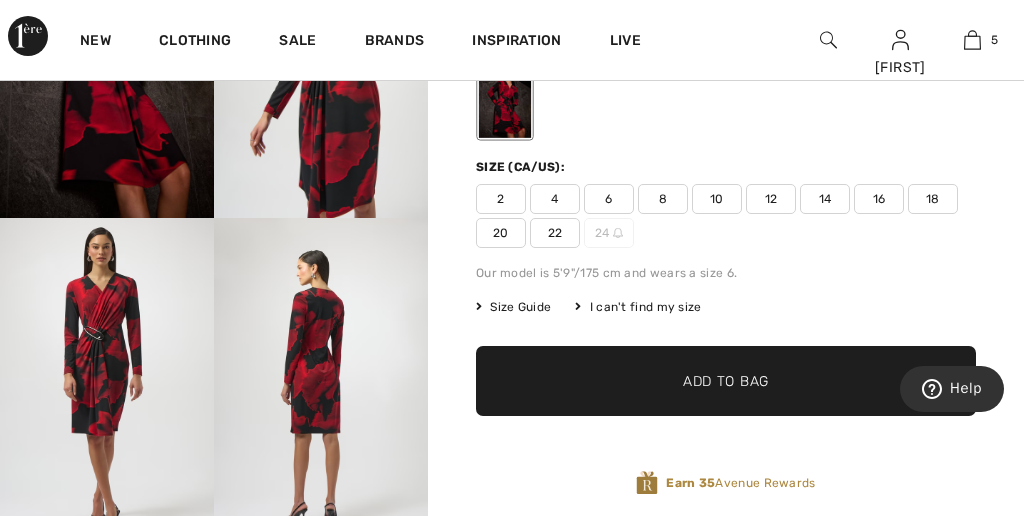 click at bounding box center [107, 378] 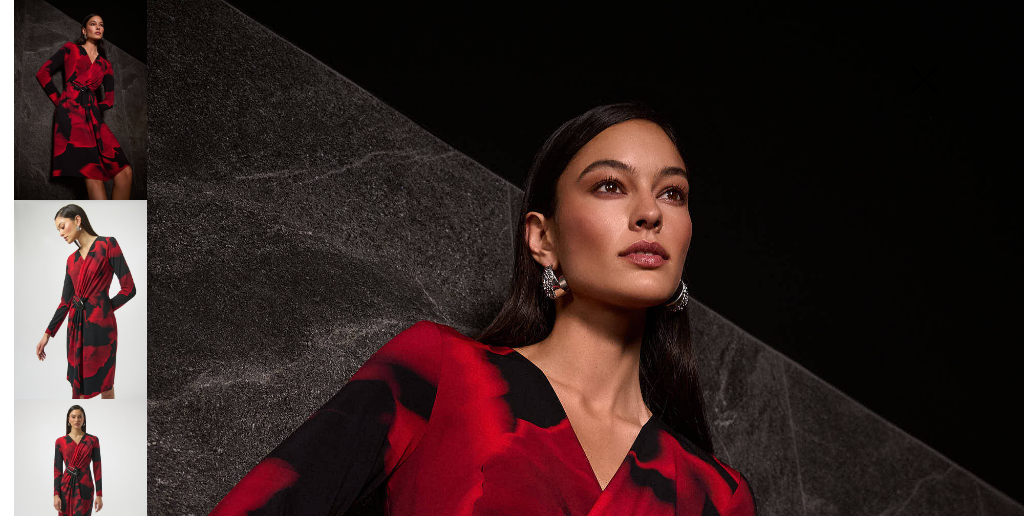 scroll, scrollTop: 0, scrollLeft: 0, axis: both 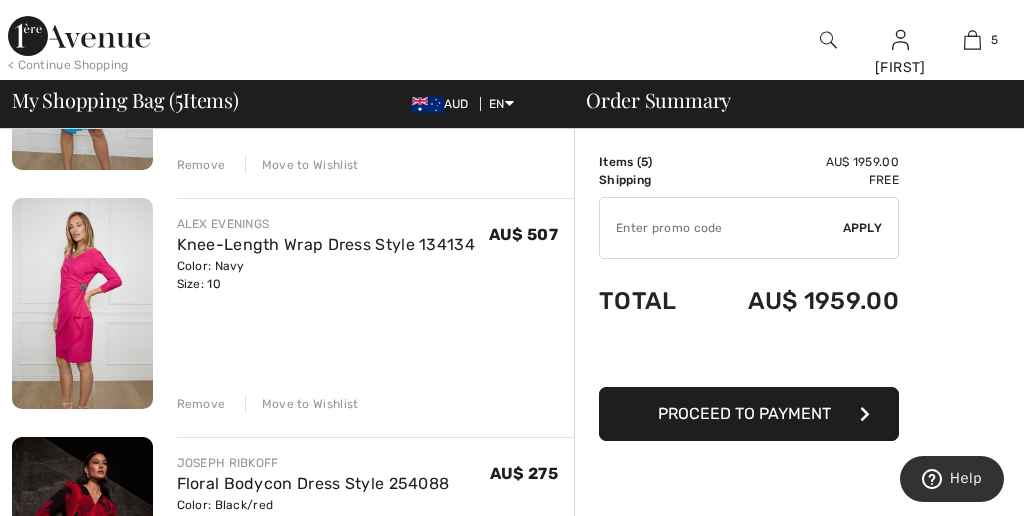 click at bounding box center (82, 303) 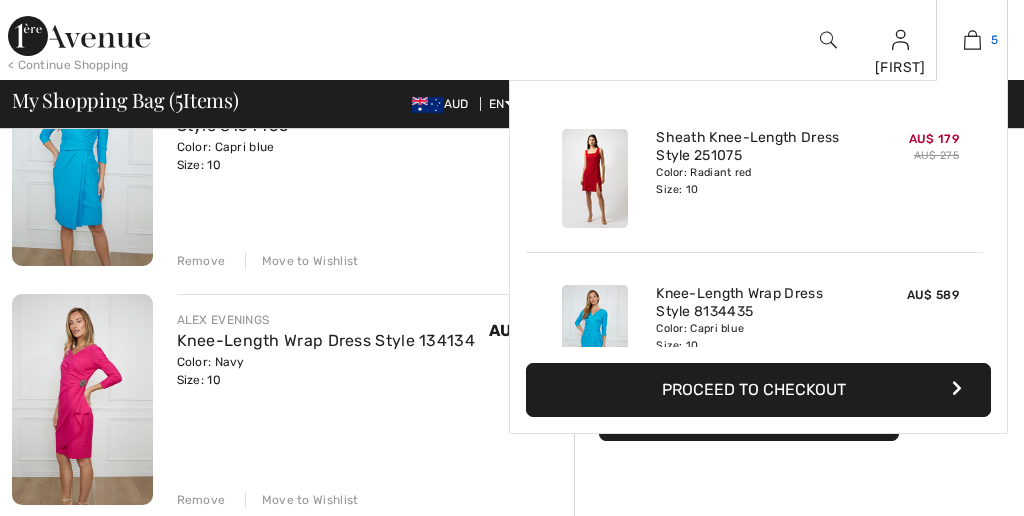 scroll, scrollTop: 0, scrollLeft: 0, axis: both 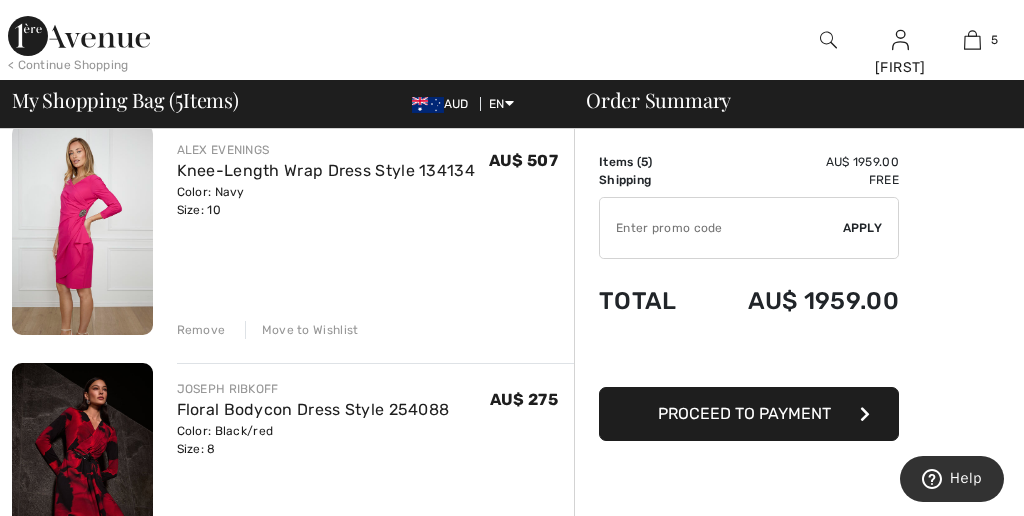 click at bounding box center (82, 229) 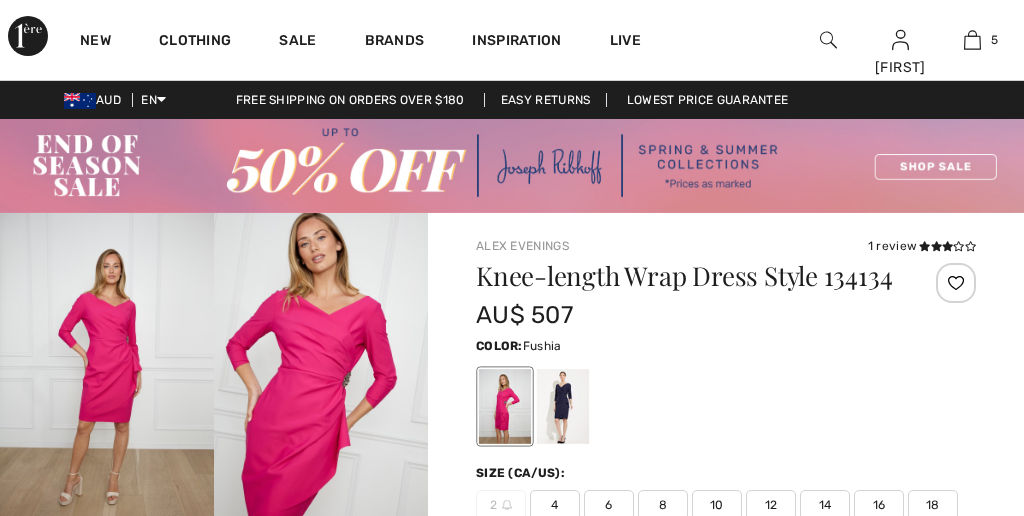 scroll, scrollTop: 0, scrollLeft: 0, axis: both 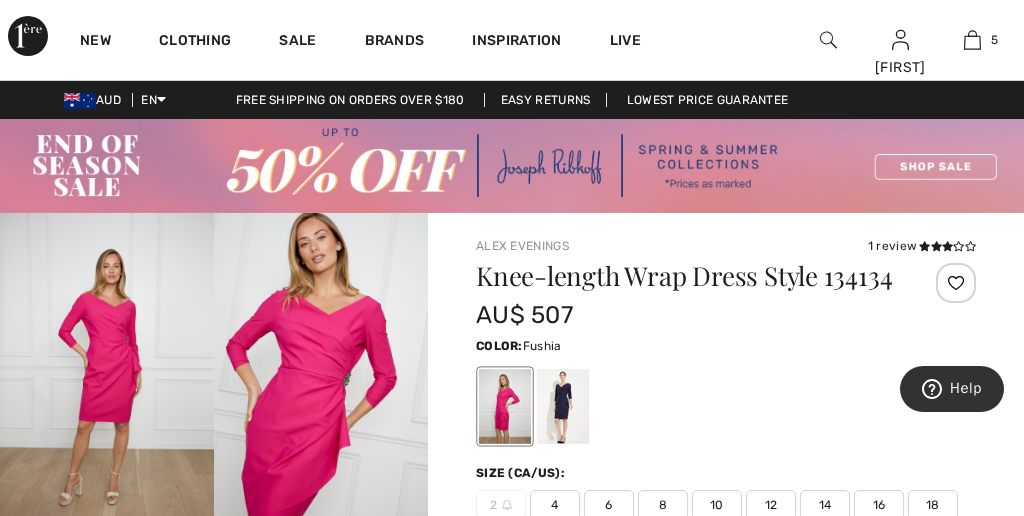 click at bounding box center (505, 406) 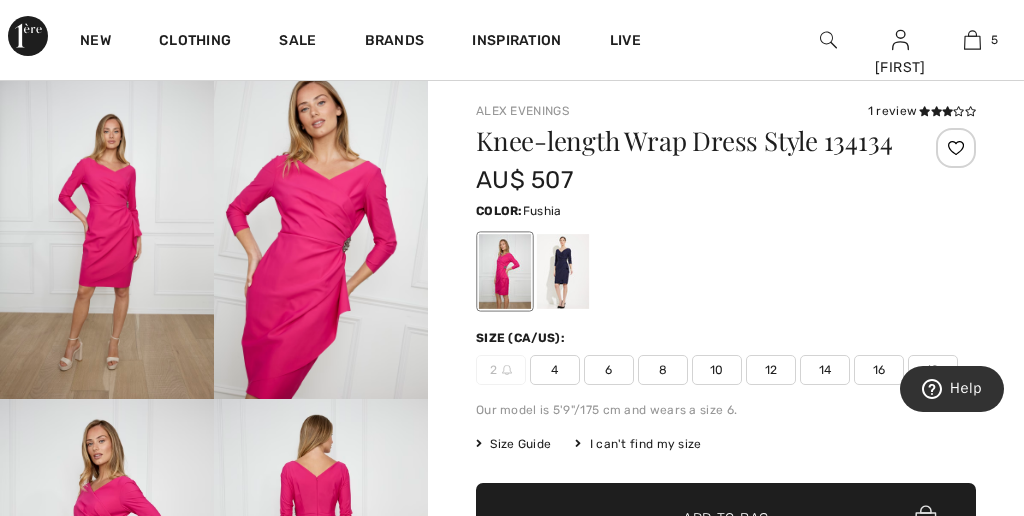 scroll, scrollTop: 136, scrollLeft: 0, axis: vertical 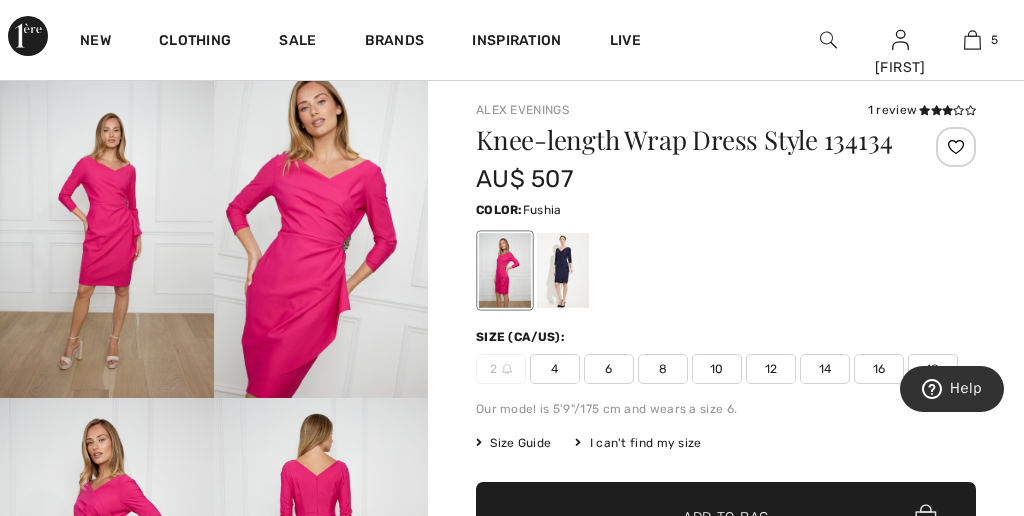 click at bounding box center (505, 270) 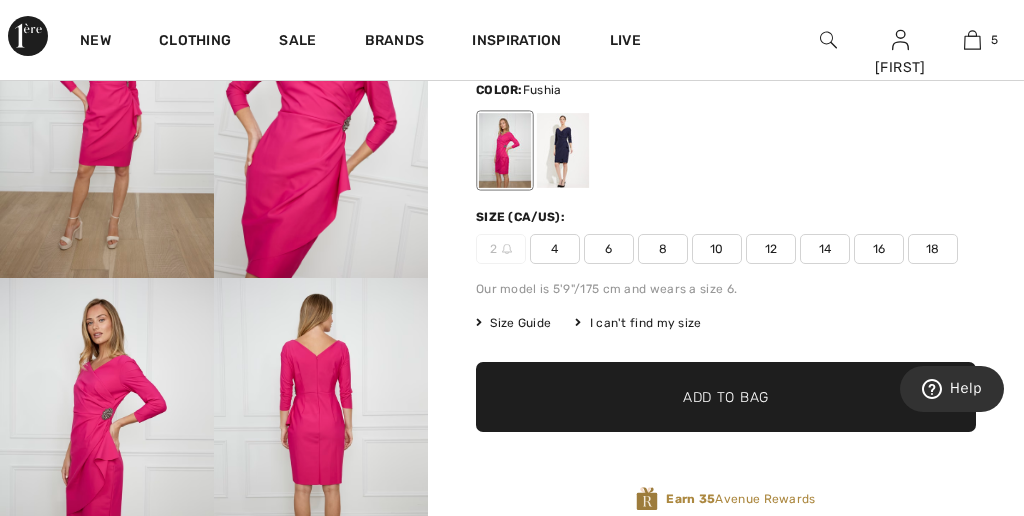 scroll, scrollTop: 226, scrollLeft: 0, axis: vertical 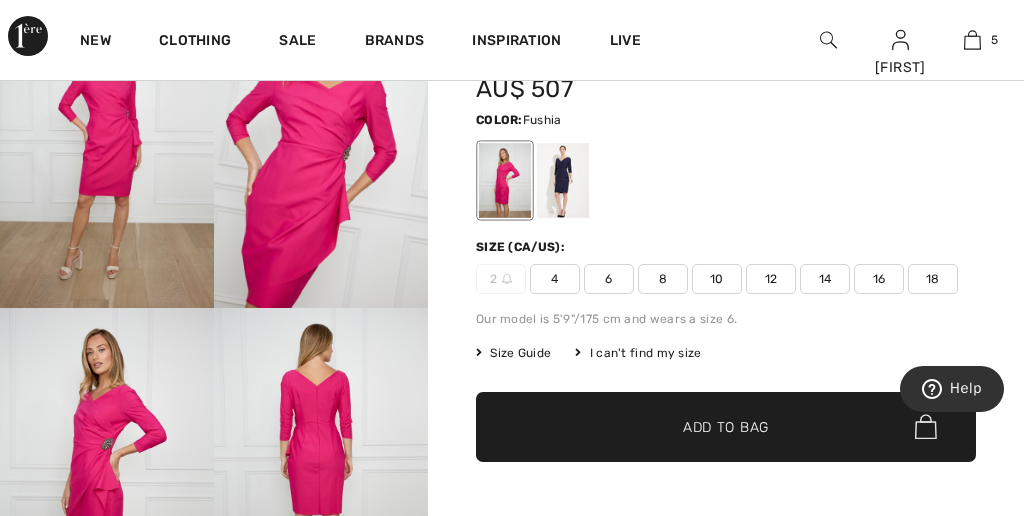 click on "10" at bounding box center (717, 279) 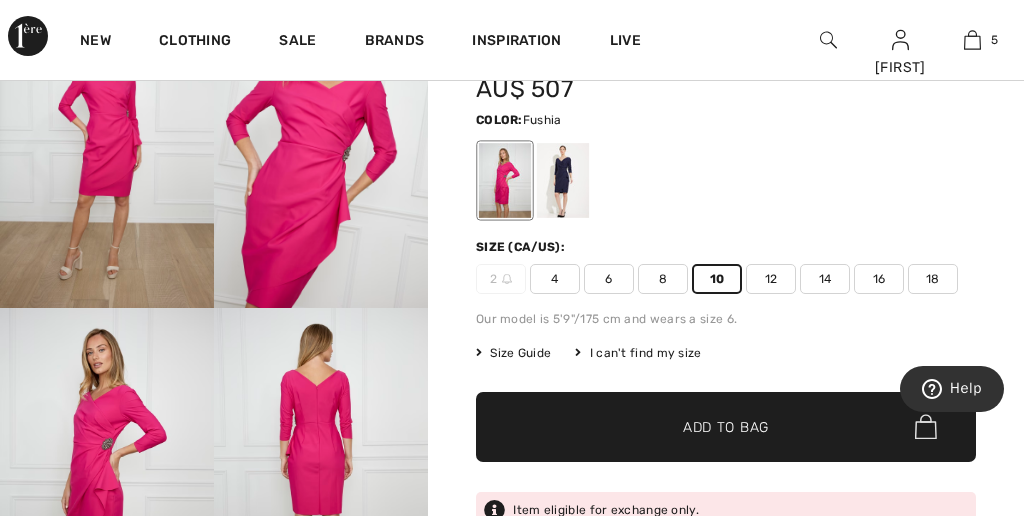 click on "✔ Added to Bag" at bounding box center (696, 426) 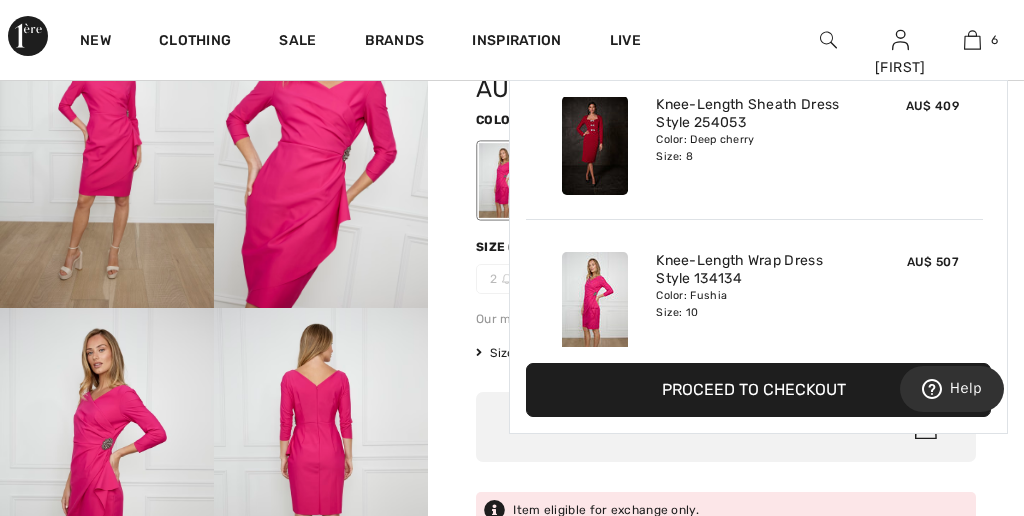 scroll, scrollTop: 685, scrollLeft: 0, axis: vertical 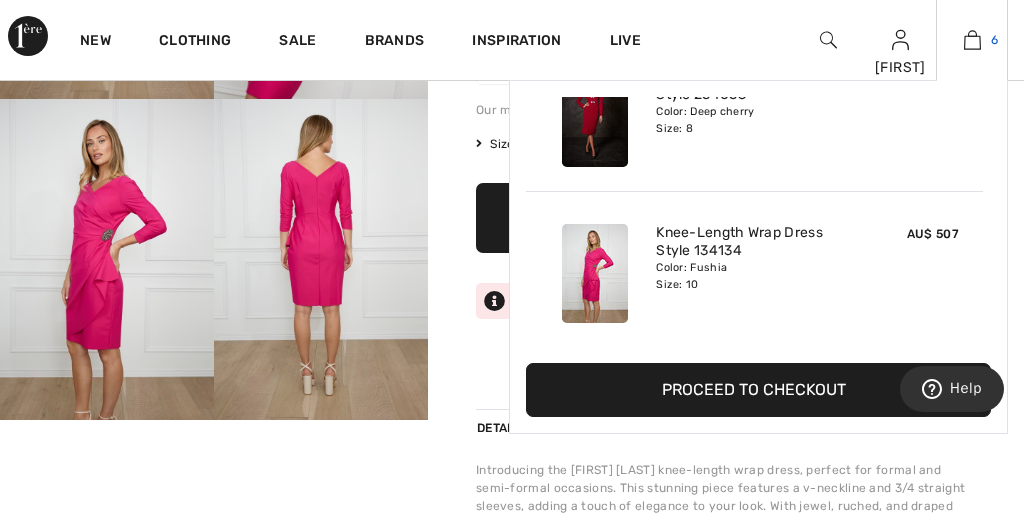 click at bounding box center (972, 40) 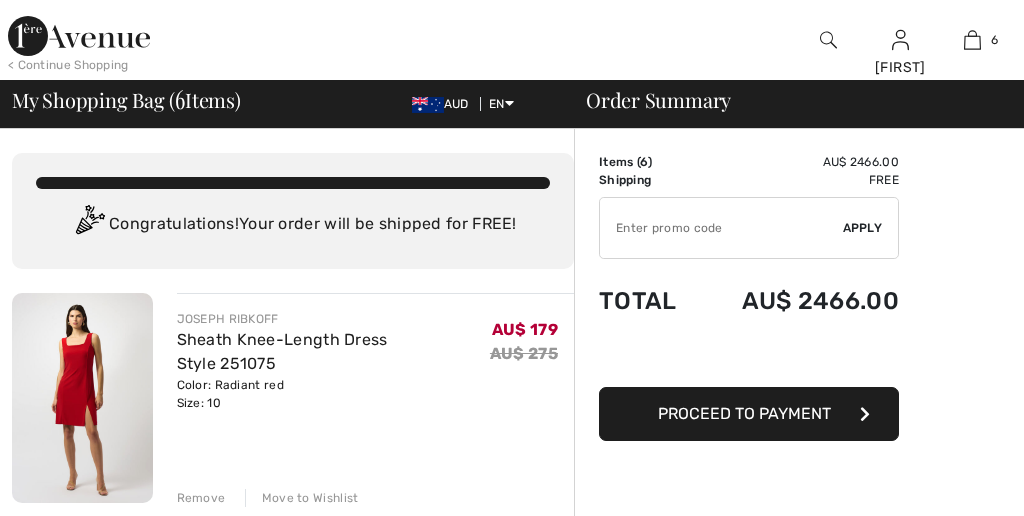 scroll, scrollTop: 0, scrollLeft: 0, axis: both 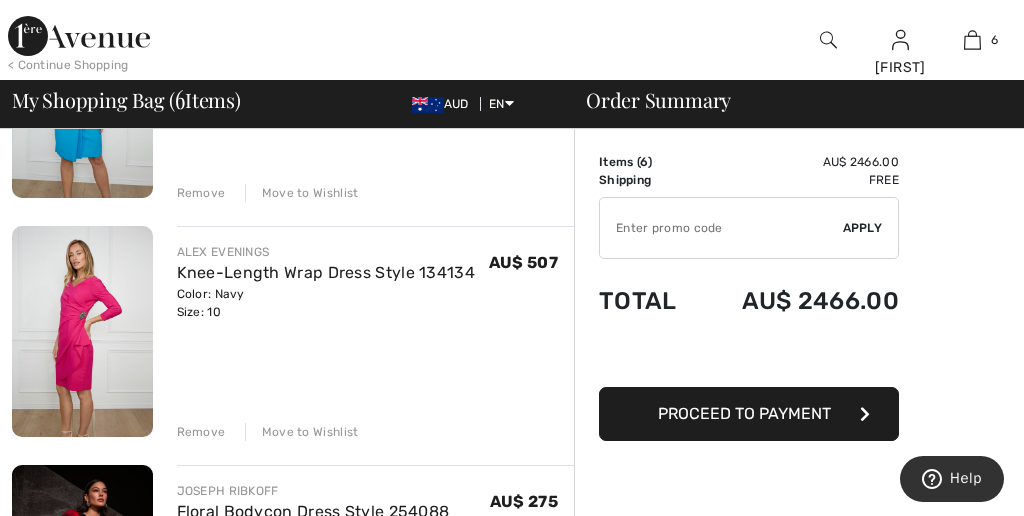 click on "Remove" at bounding box center [201, 432] 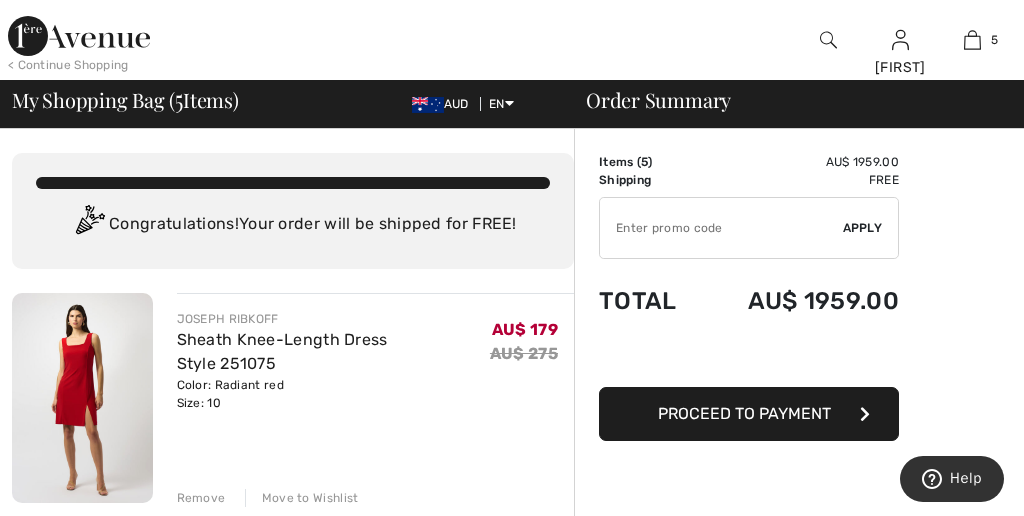 scroll, scrollTop: 0, scrollLeft: 0, axis: both 